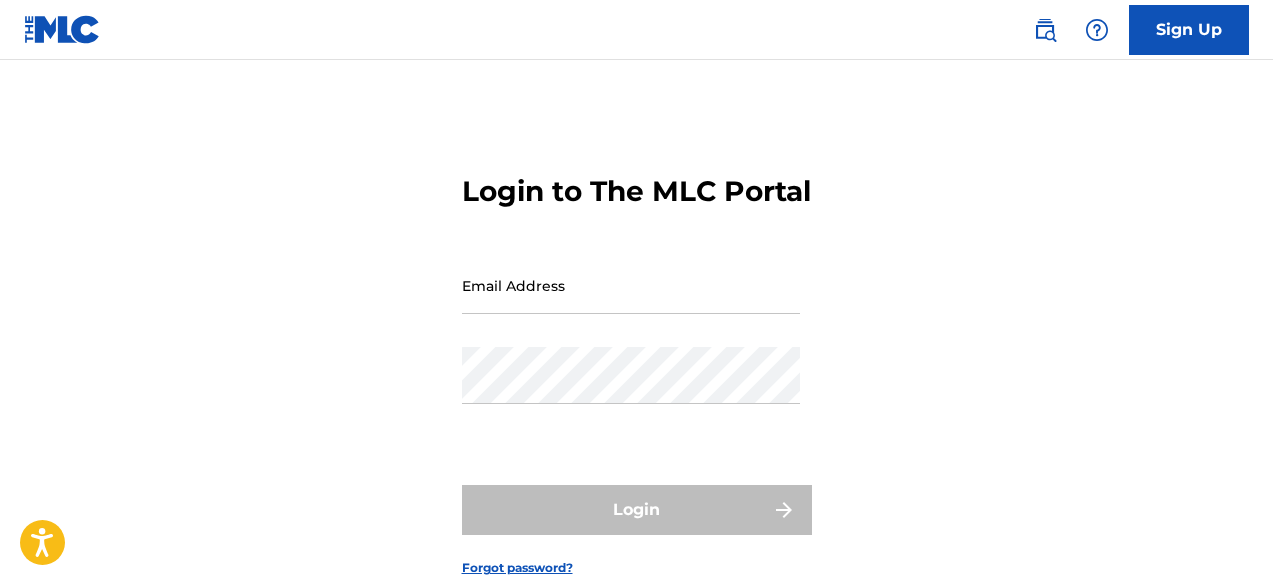scroll, scrollTop: 0, scrollLeft: 0, axis: both 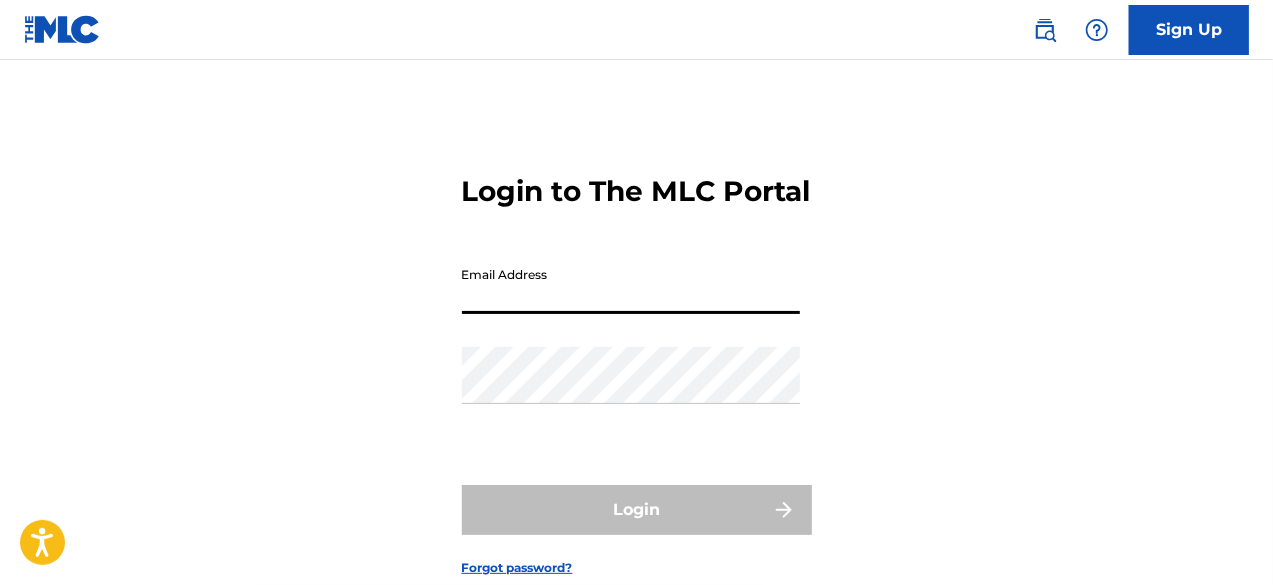 click on "Email Address" at bounding box center [631, 285] 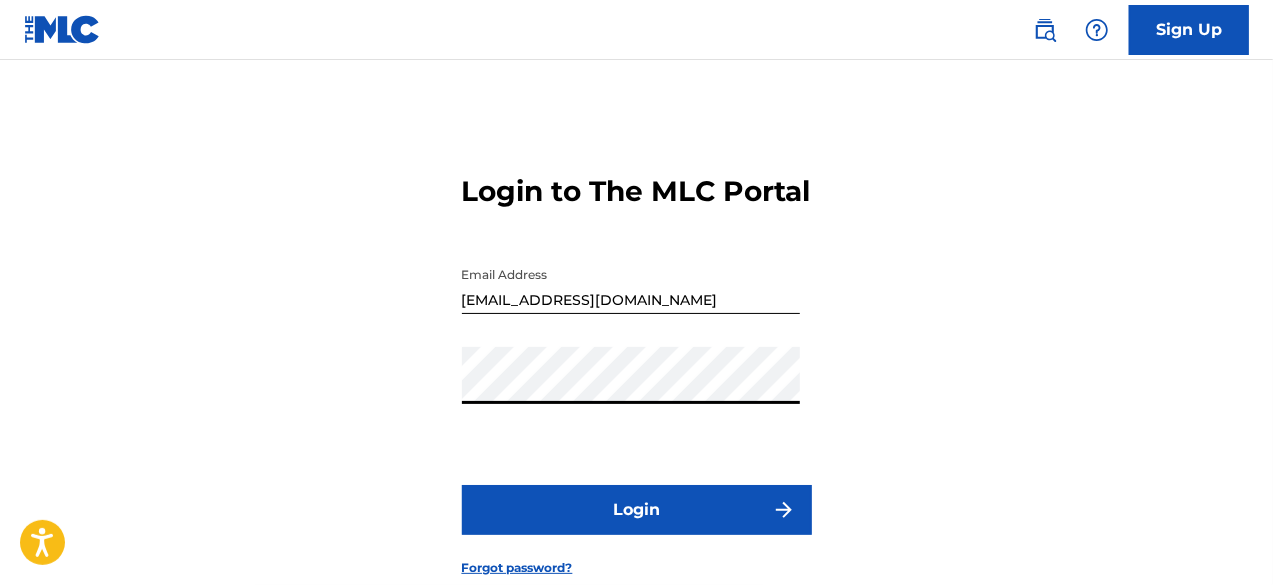 click on "Login" at bounding box center (637, 510) 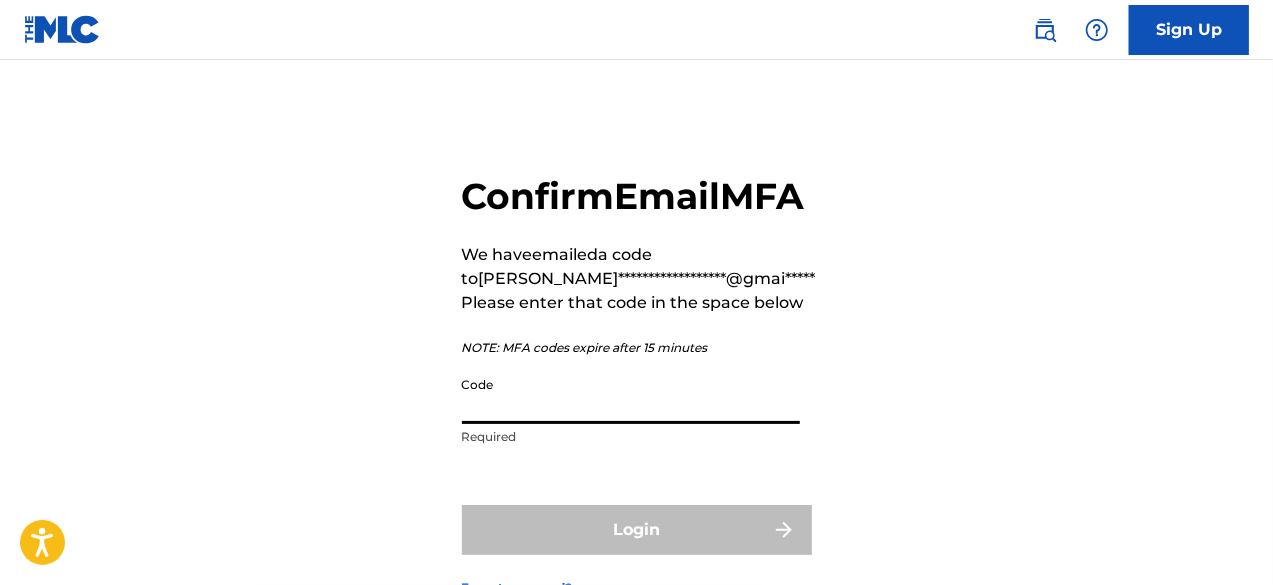 click on "Code" at bounding box center [631, 395] 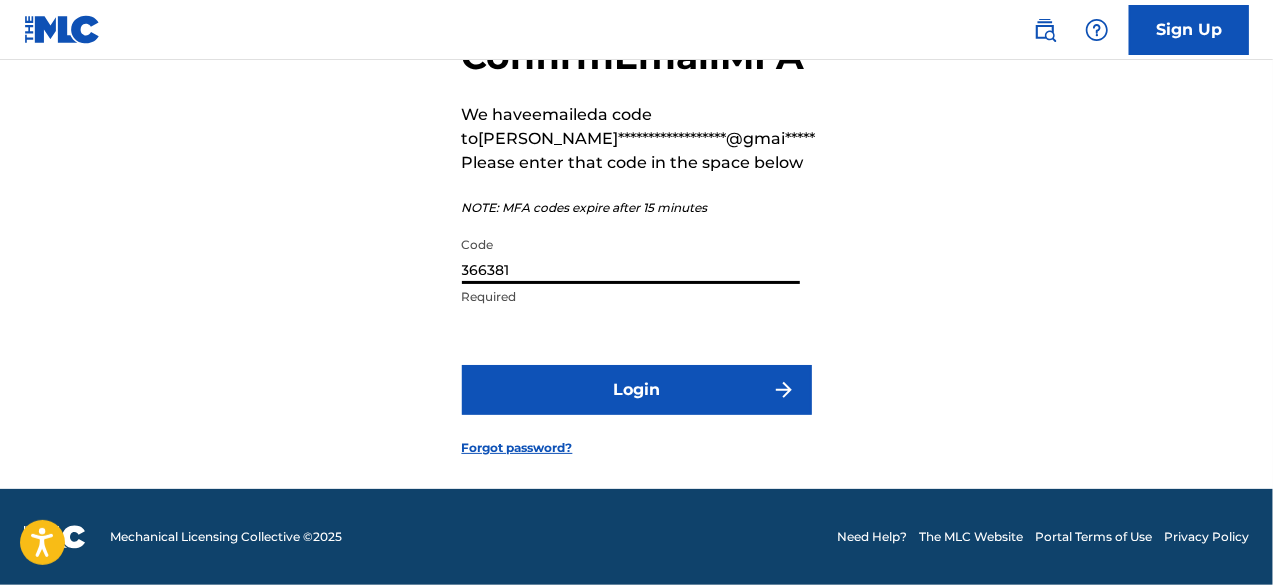 scroll, scrollTop: 184, scrollLeft: 0, axis: vertical 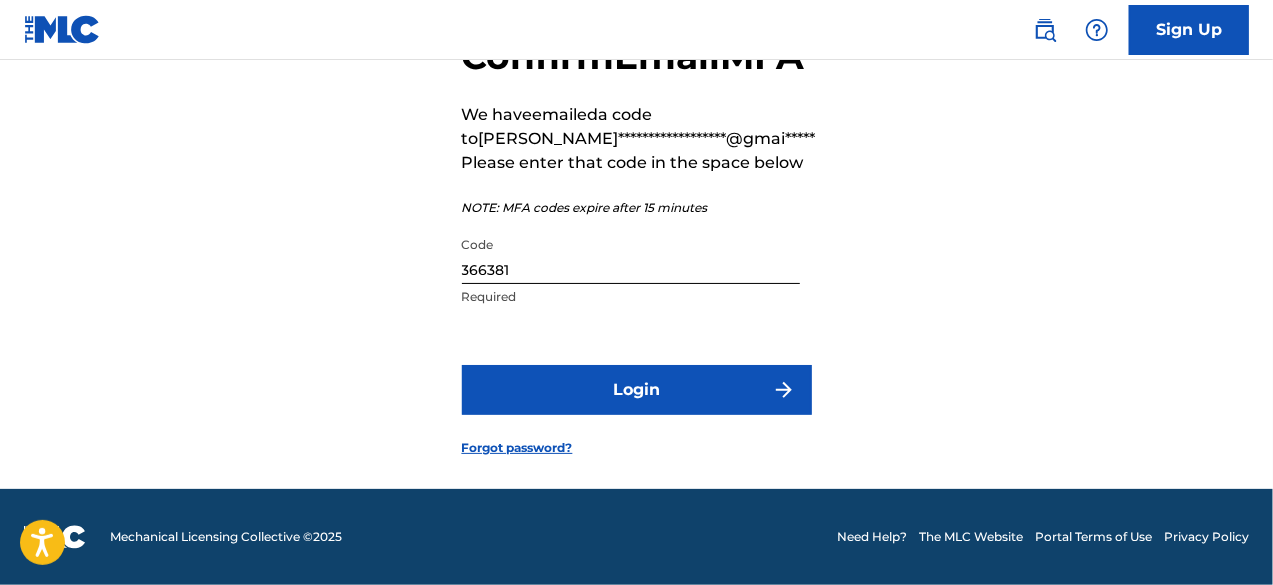 click on "Login" at bounding box center [637, 390] 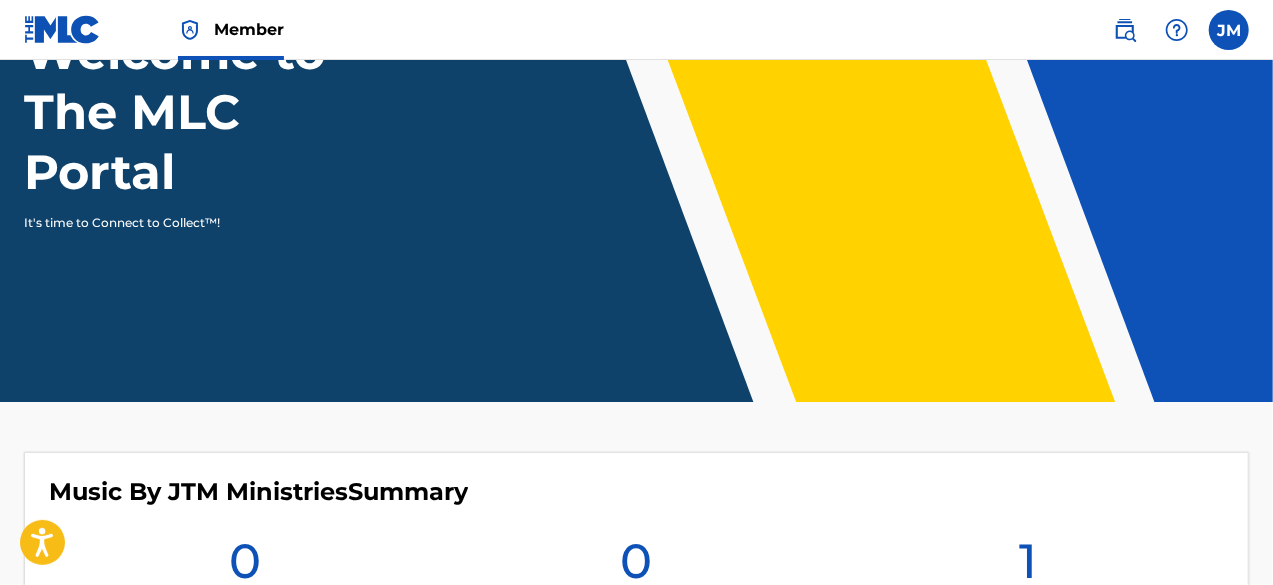 scroll, scrollTop: 0, scrollLeft: 0, axis: both 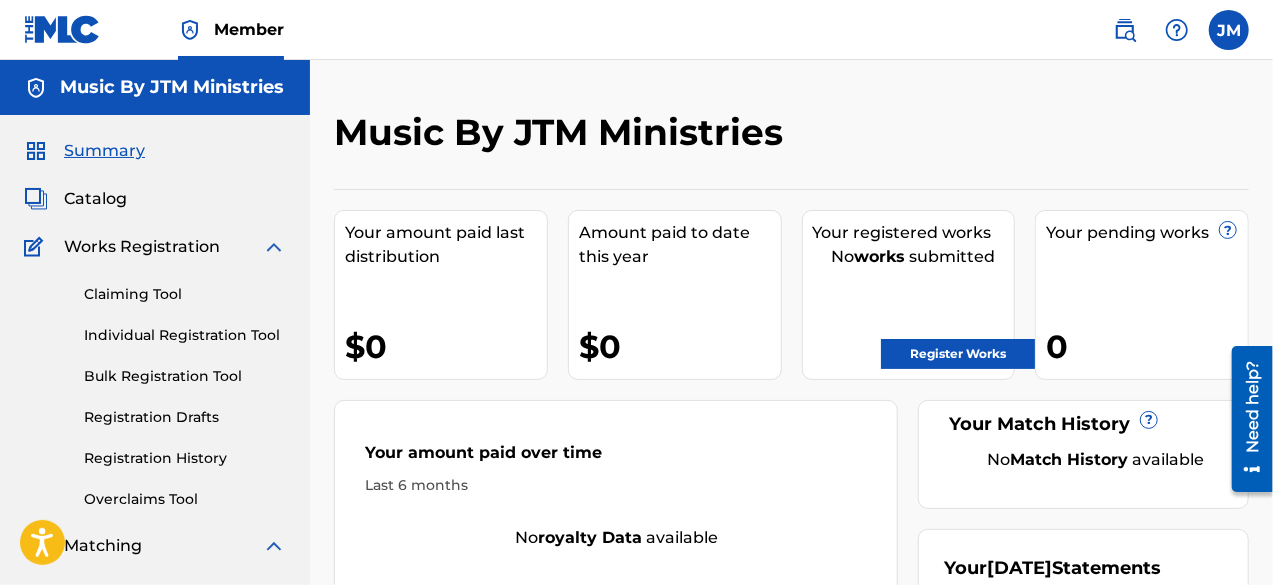 click on "Register Works" at bounding box center (958, 354) 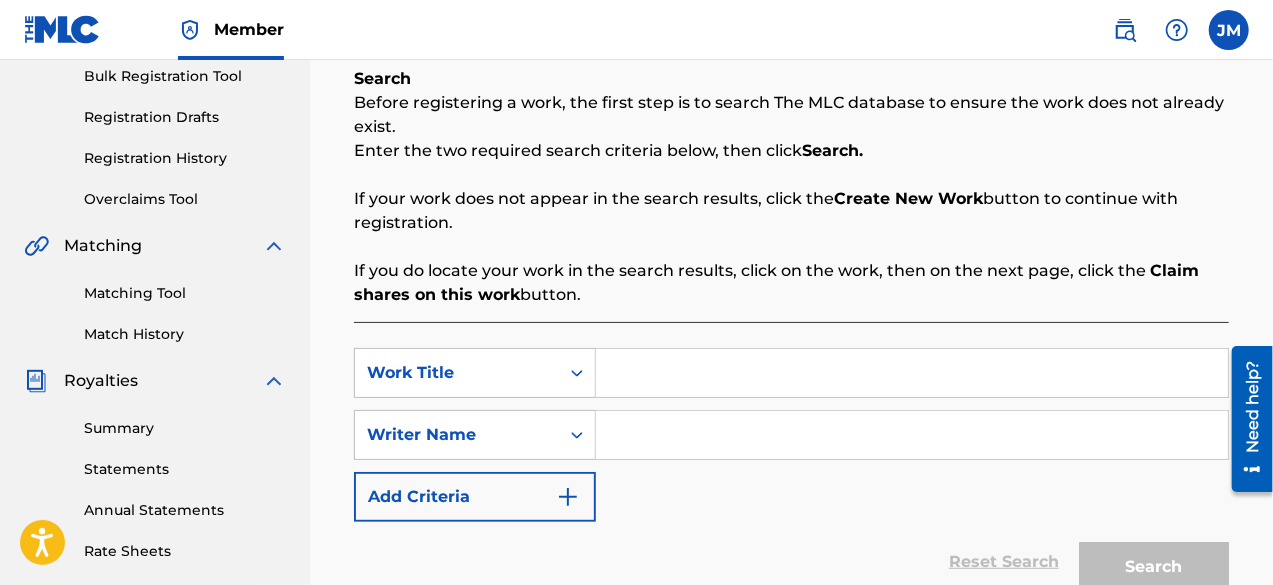 scroll, scrollTop: 400, scrollLeft: 0, axis: vertical 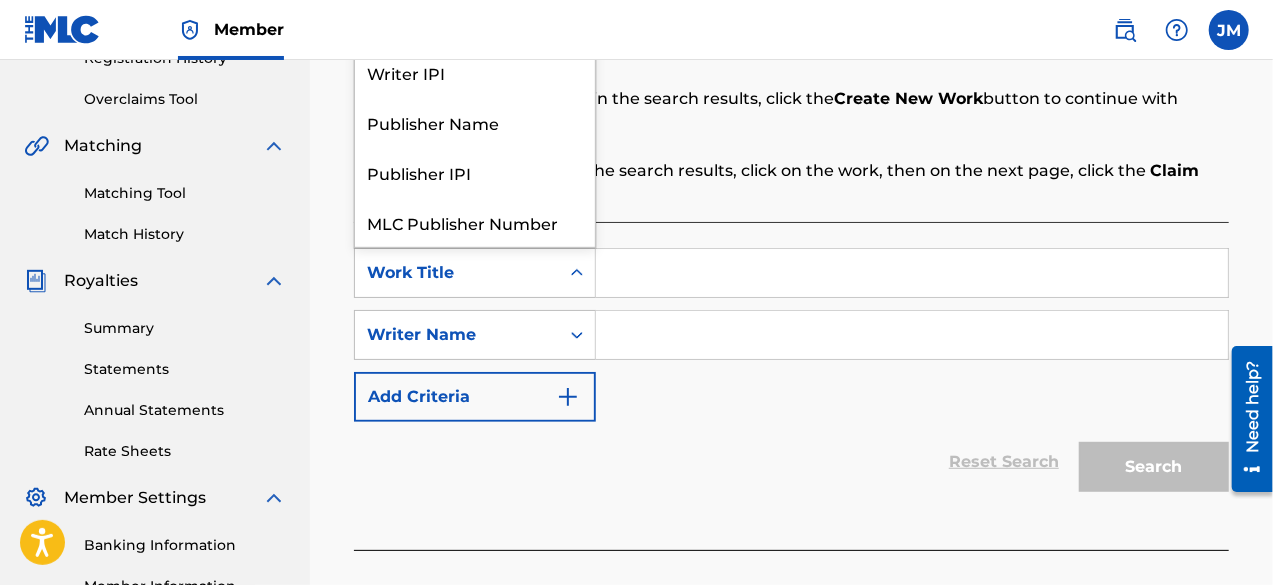 click 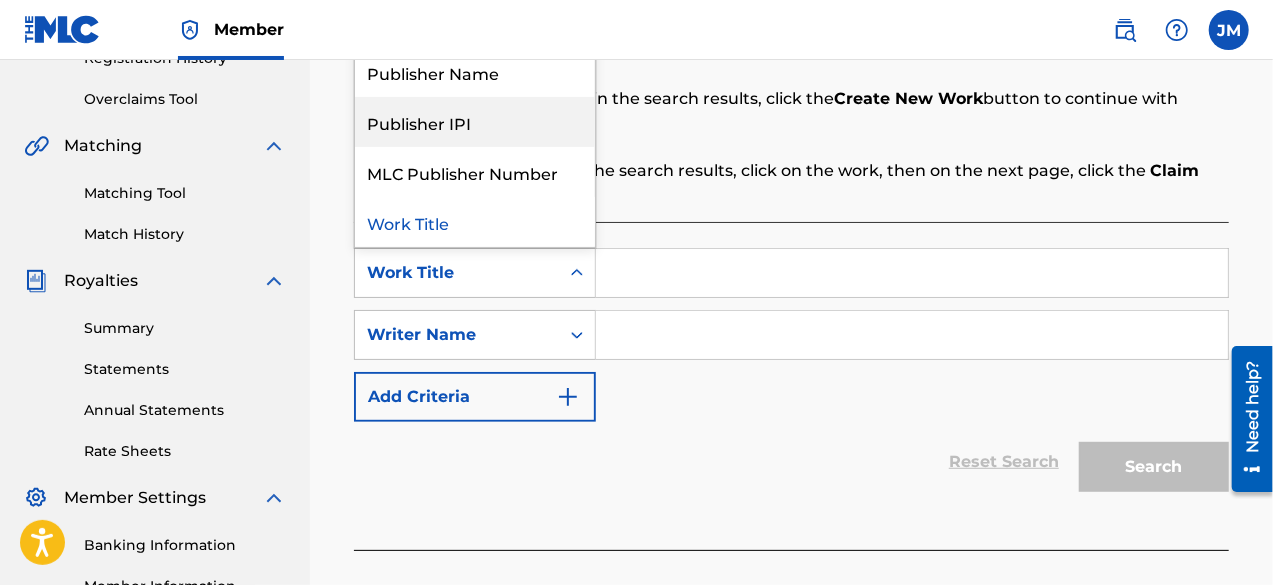 click on "Publisher IPI" at bounding box center (475, 122) 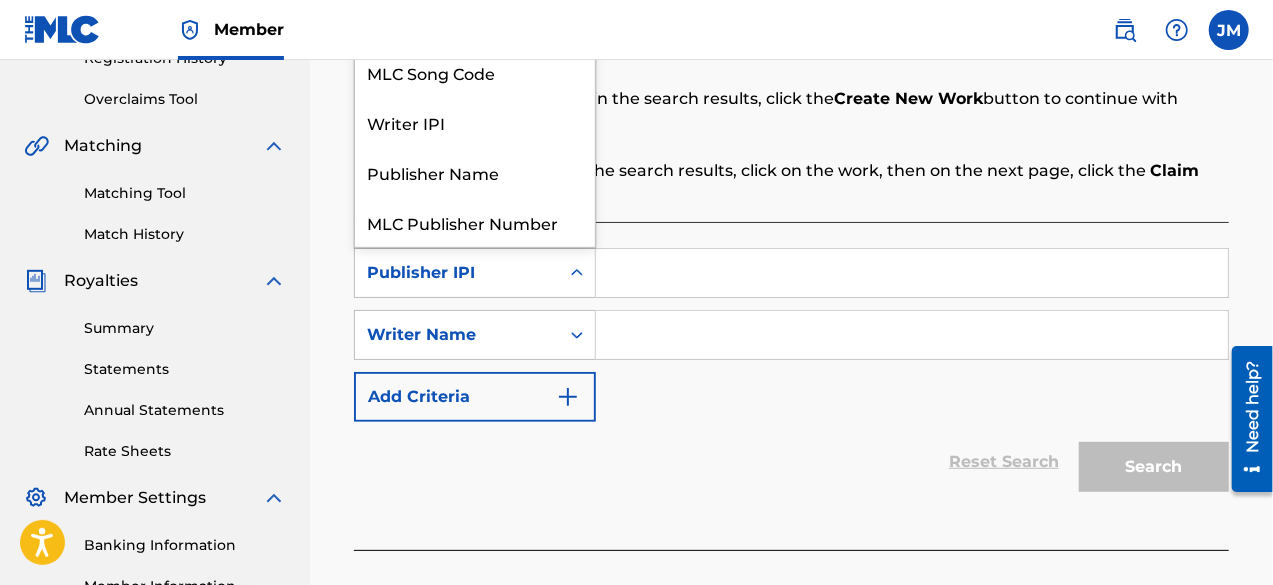 click 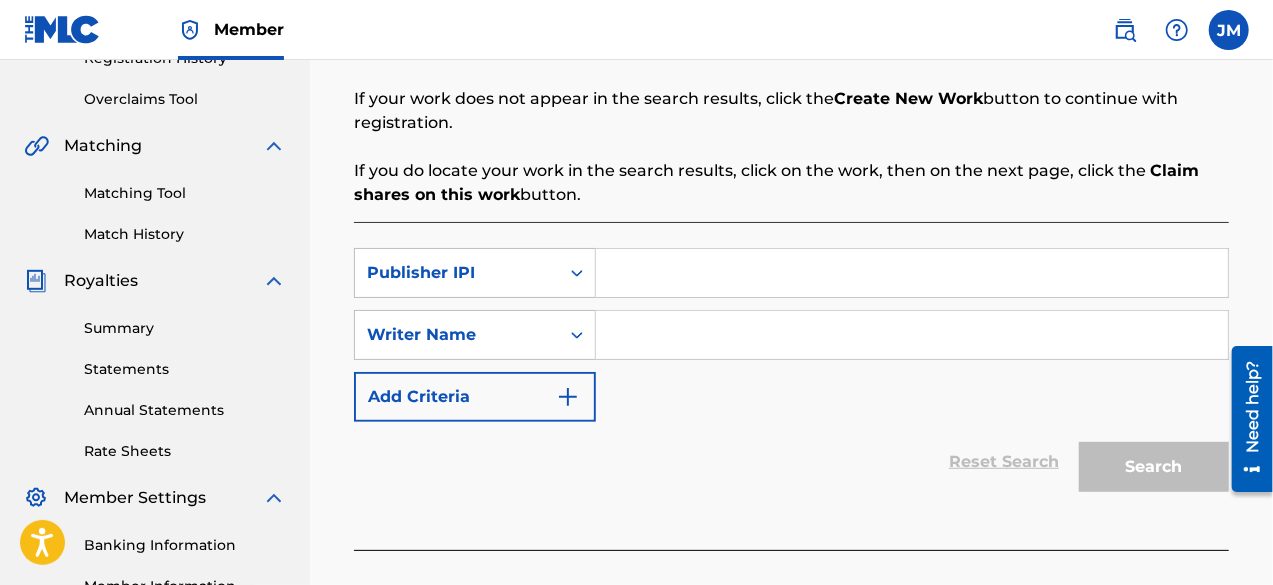click at bounding box center [912, 273] 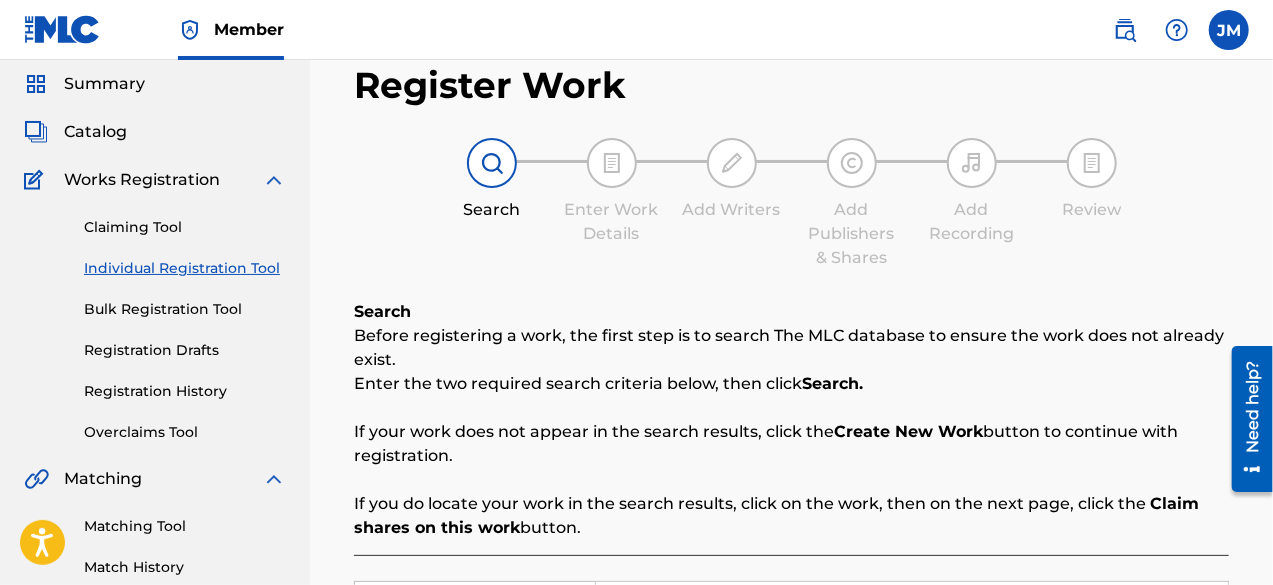 scroll, scrollTop: 0, scrollLeft: 0, axis: both 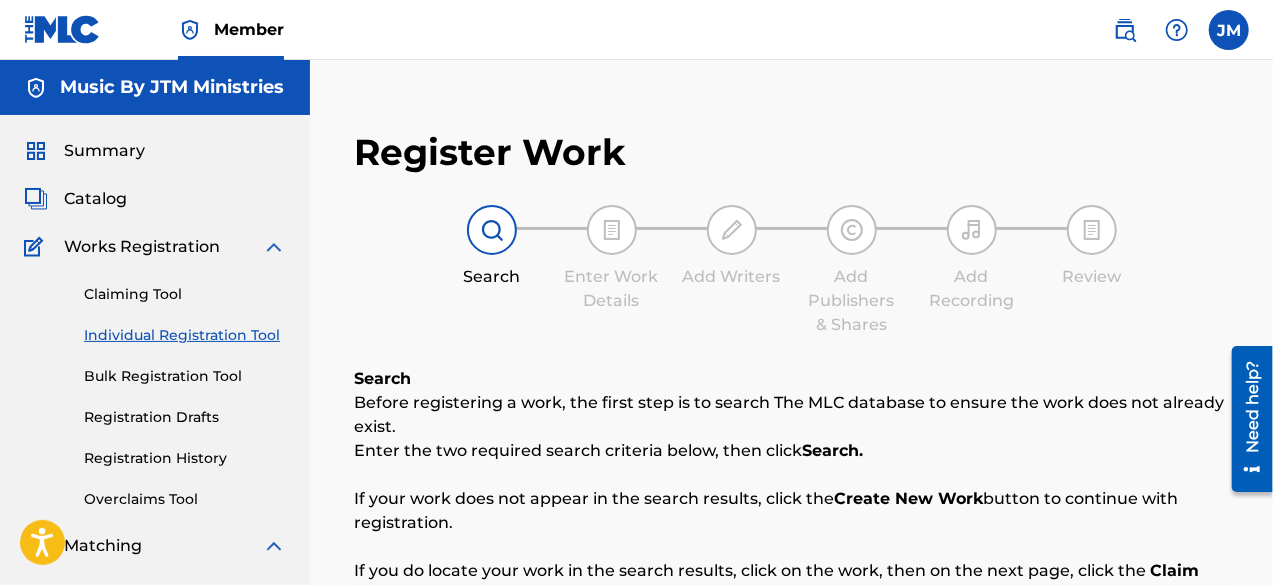 click on "Catalog" at bounding box center (95, 199) 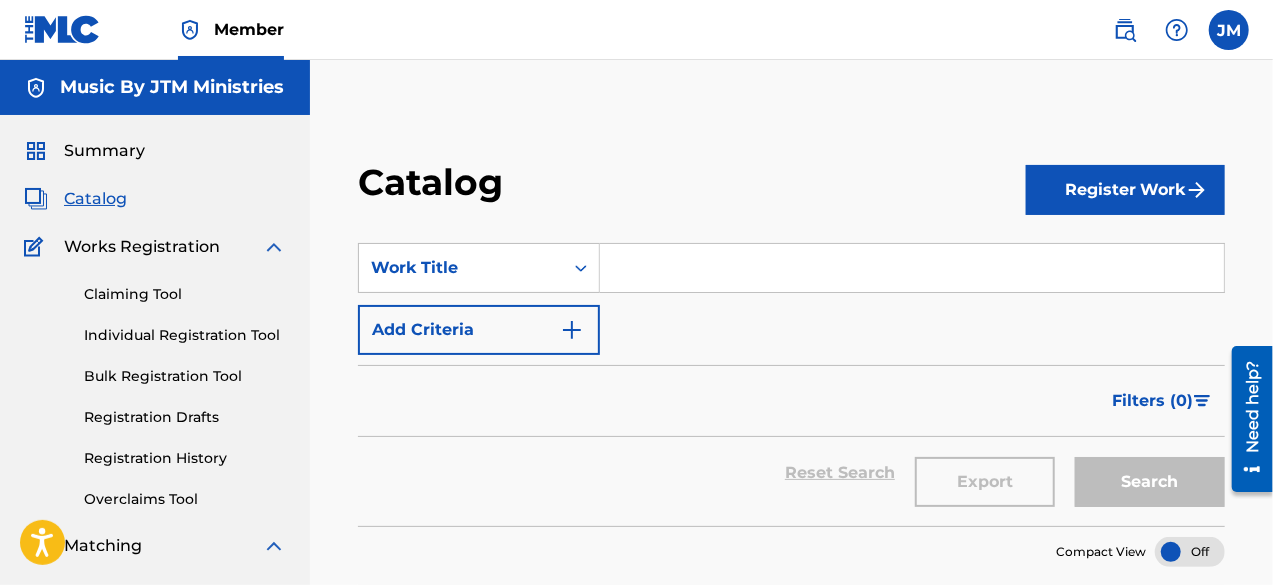 click on "Register Work" at bounding box center [1125, 190] 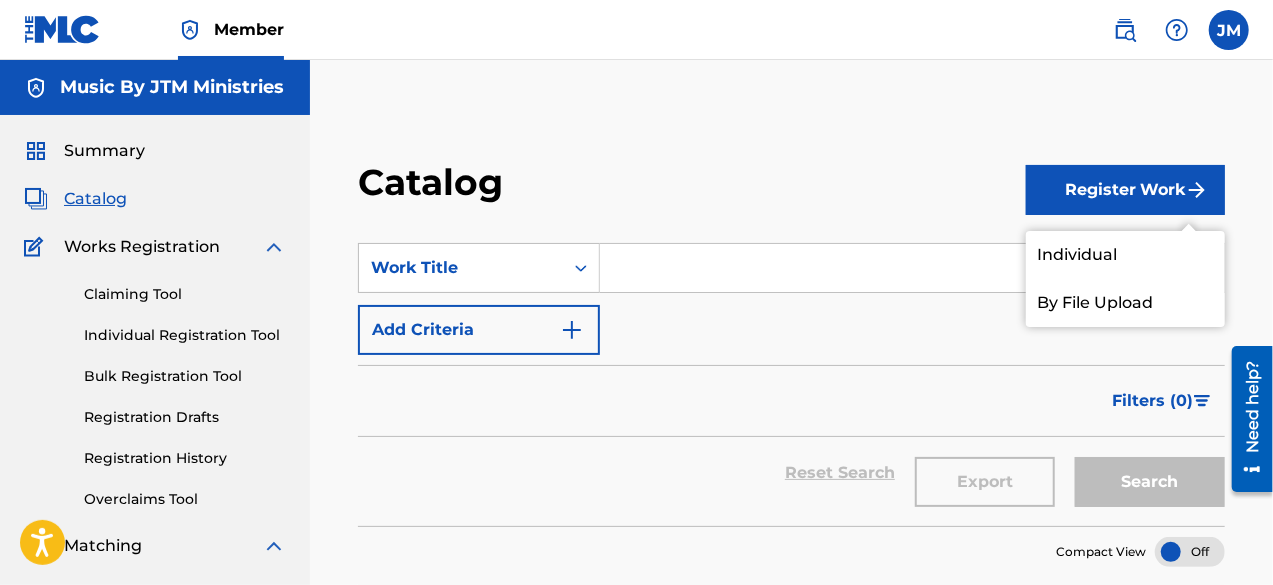 click on "Individual" at bounding box center (1125, 255) 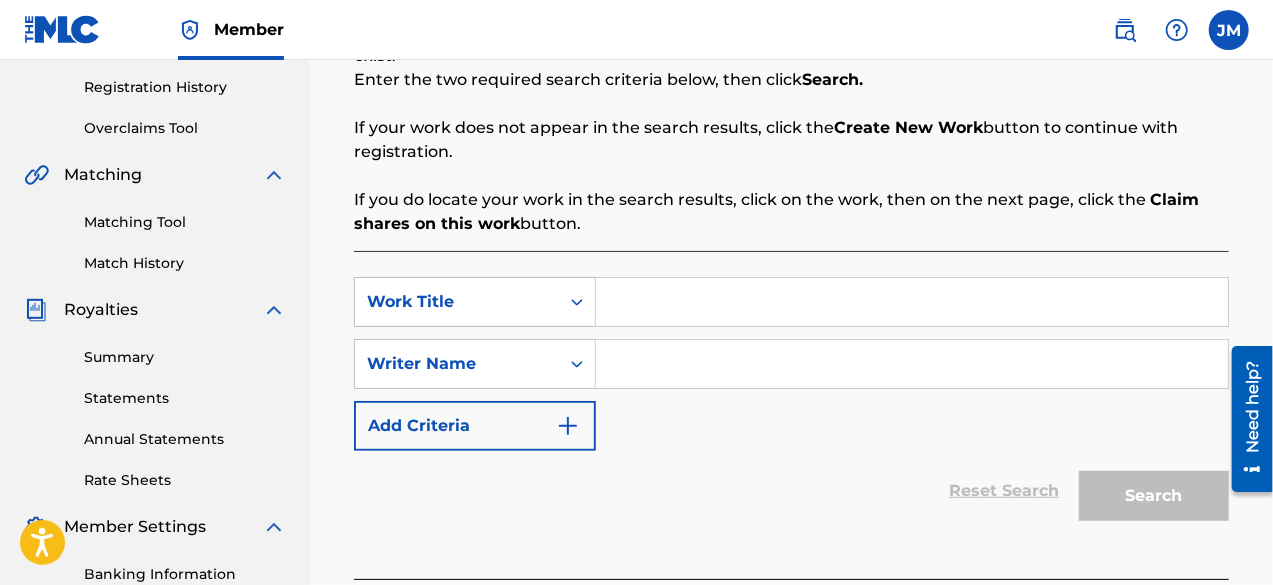 scroll, scrollTop: 400, scrollLeft: 0, axis: vertical 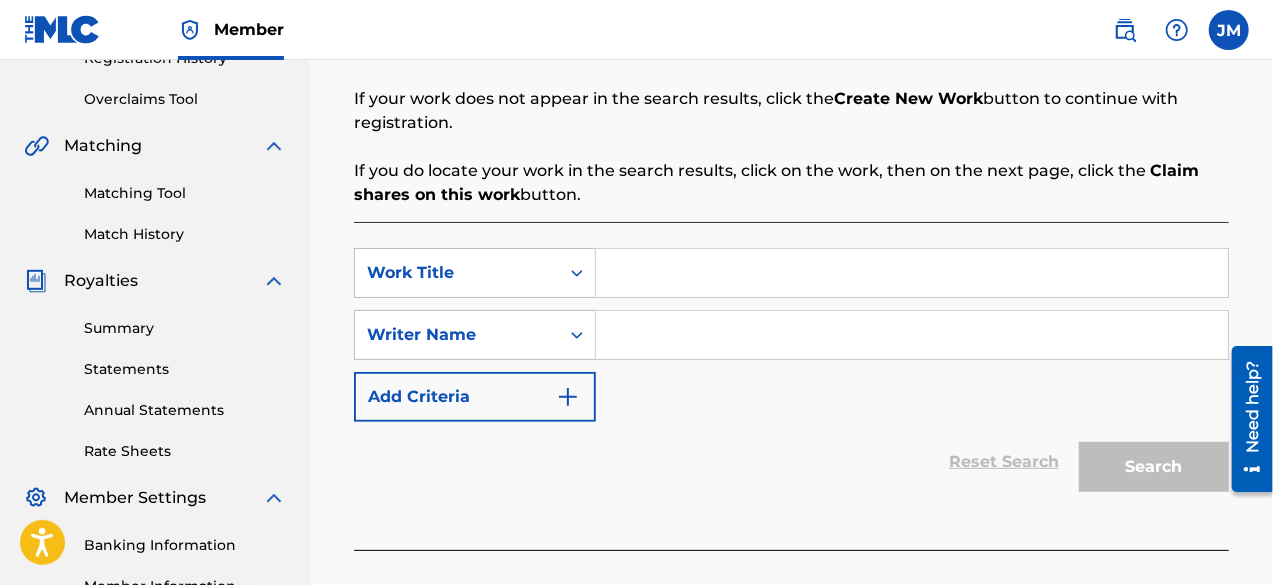 click at bounding box center (912, 273) 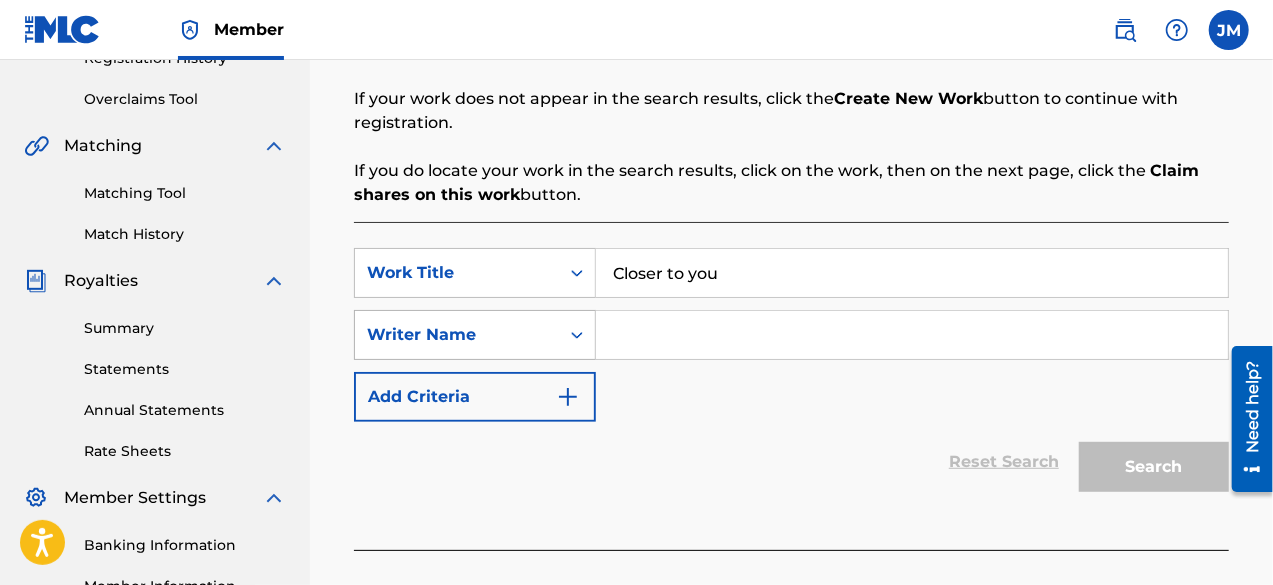 type on "Closer to you" 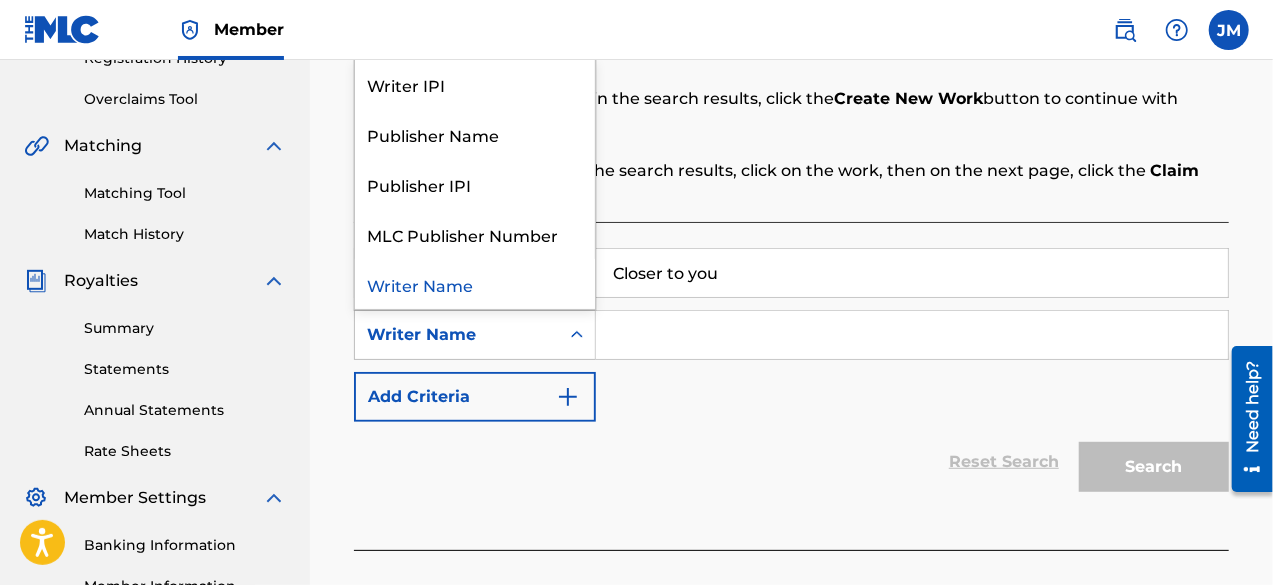 click at bounding box center (577, 335) 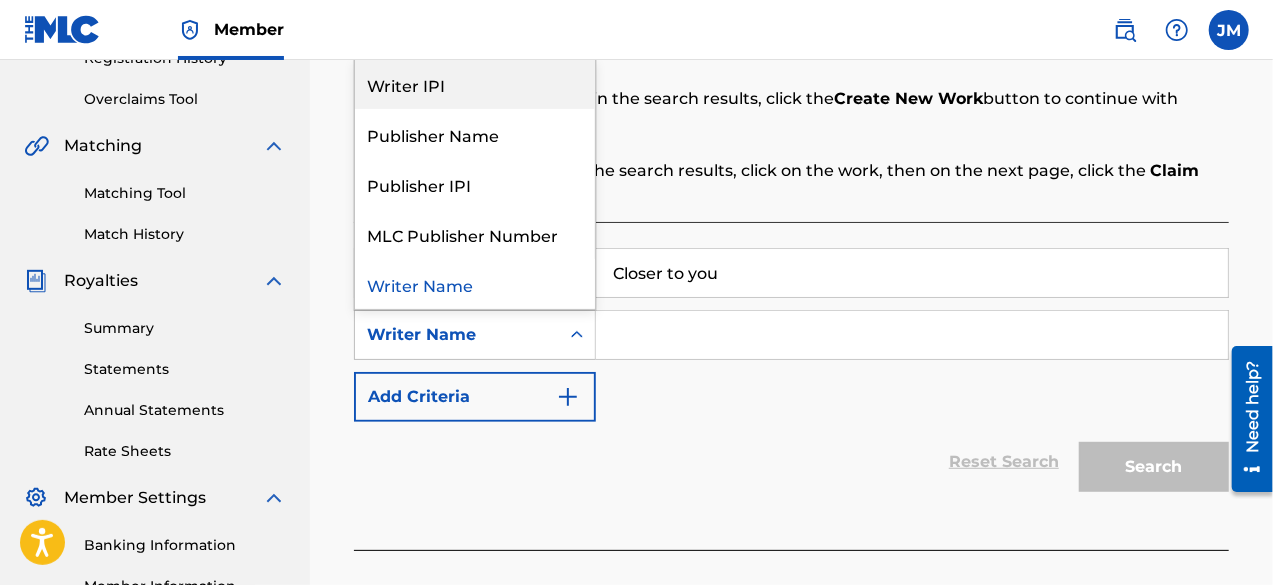 click on "Writer IPI" at bounding box center [475, 84] 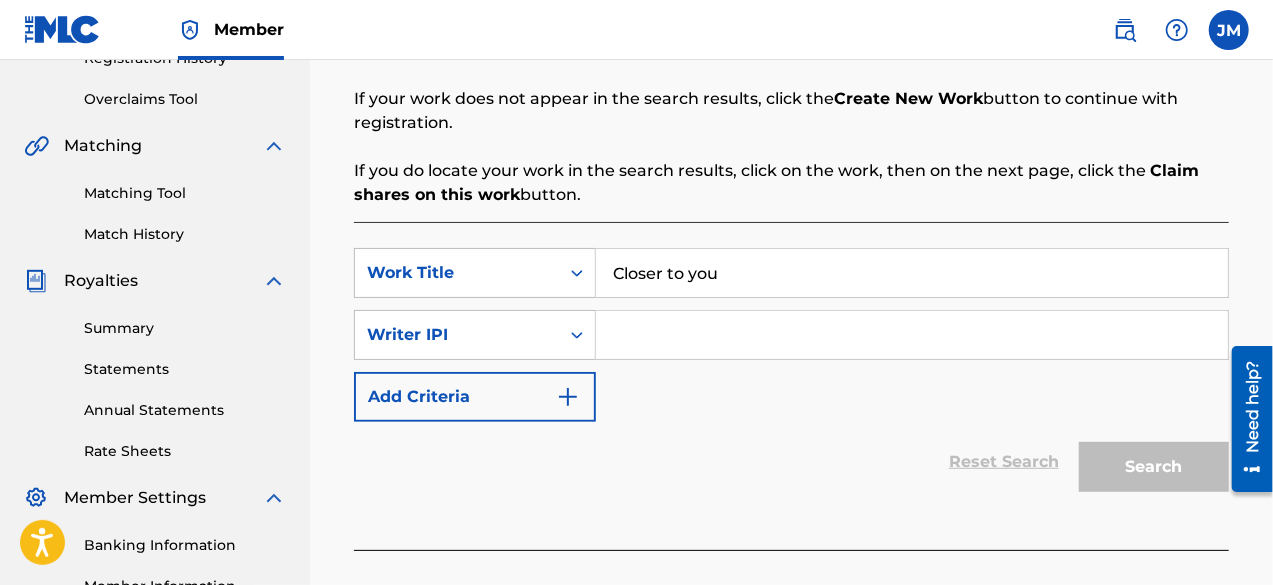 click at bounding box center (912, 335) 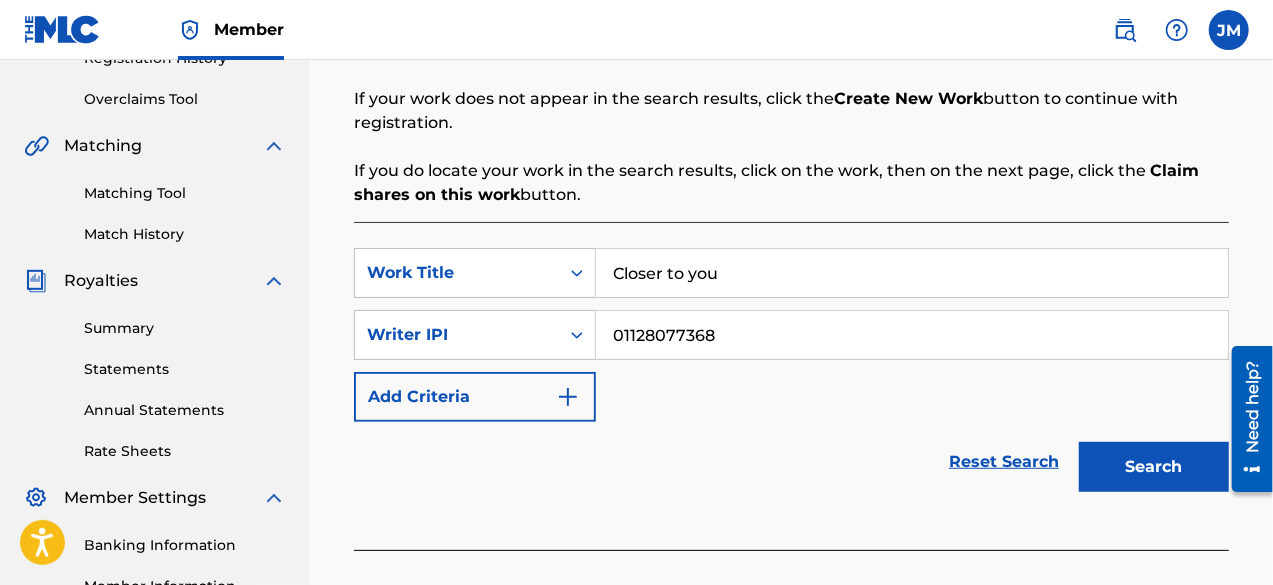 type on "01128077368" 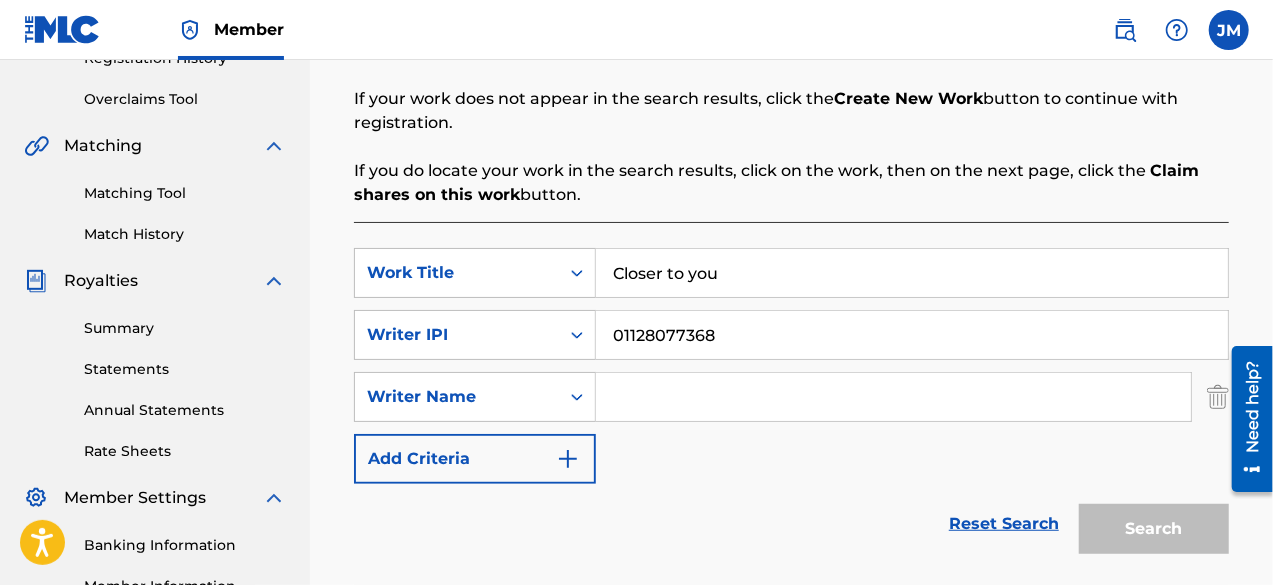 click at bounding box center (893, 397) 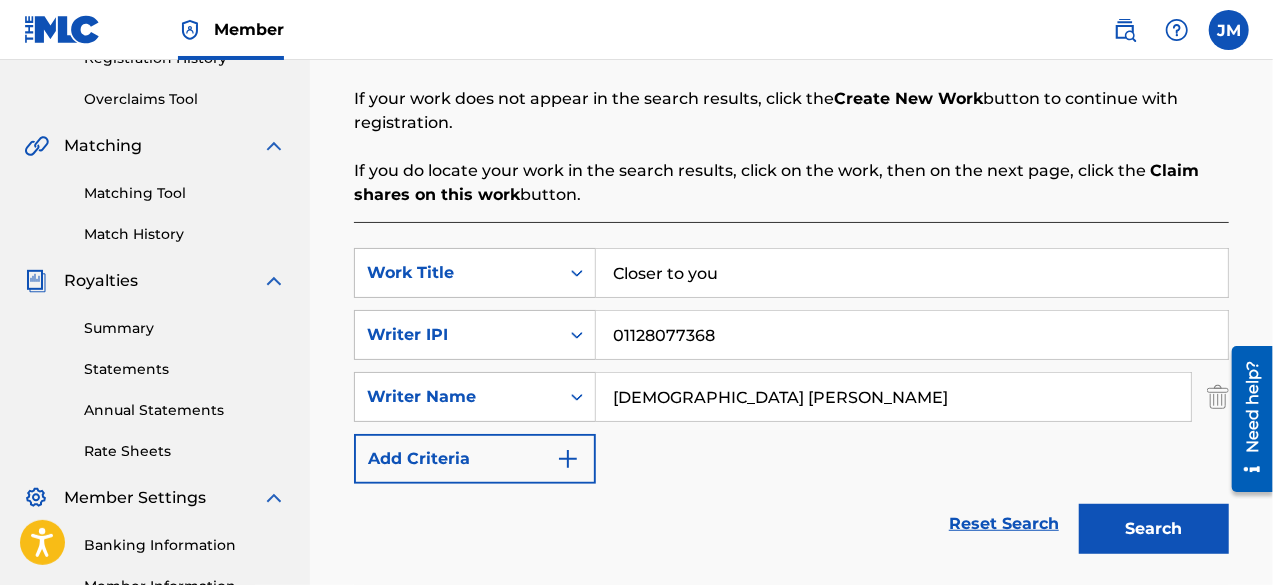 type on "[DEMOGRAPHIC_DATA] [PERSON_NAME]" 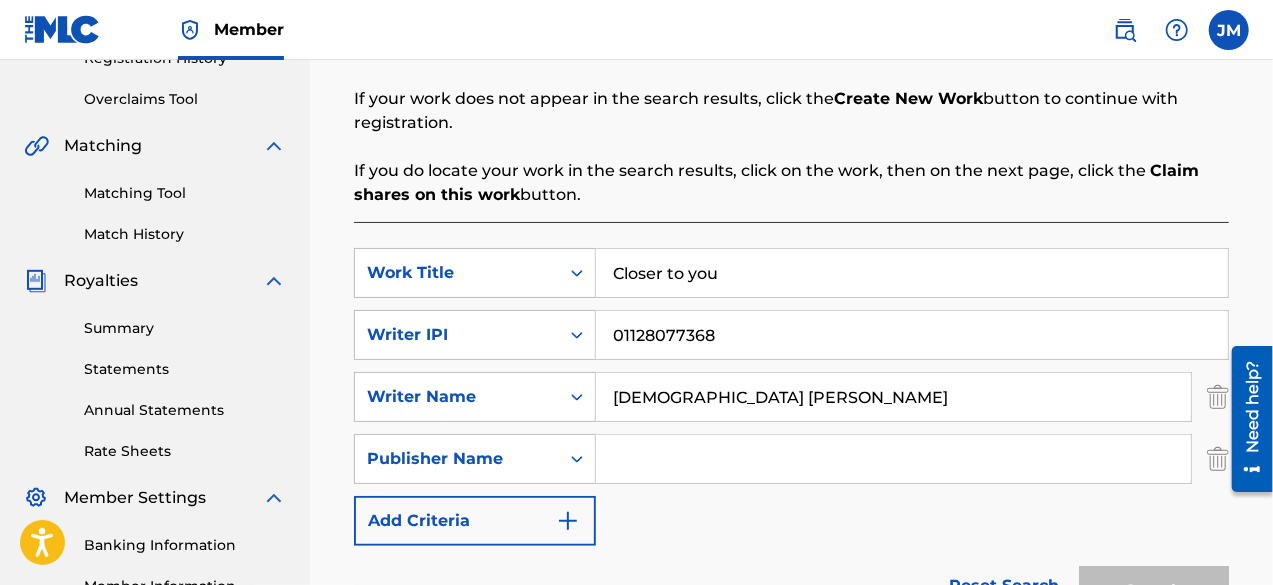 click at bounding box center (893, 459) 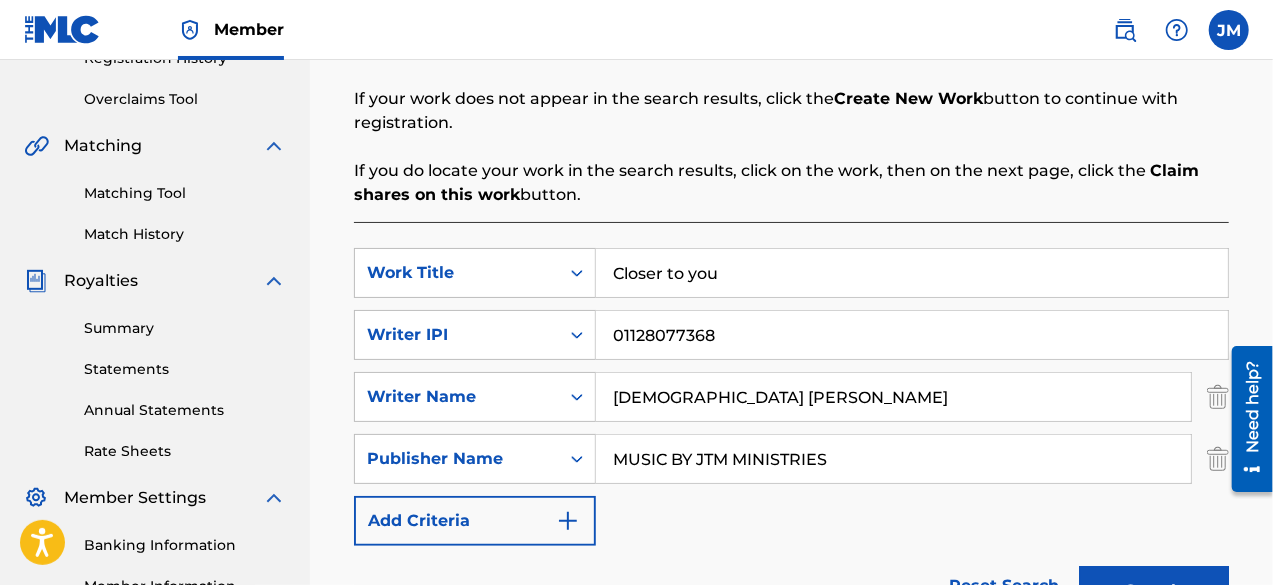 type on "MUSIC BY JTM MINISTRIES" 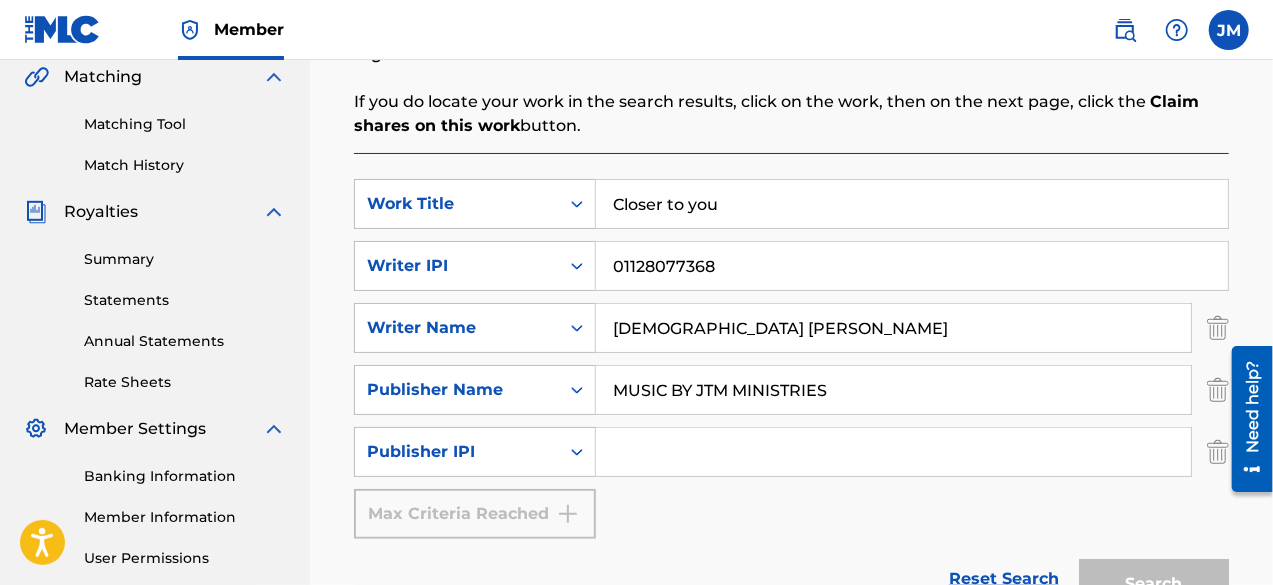 scroll, scrollTop: 500, scrollLeft: 0, axis: vertical 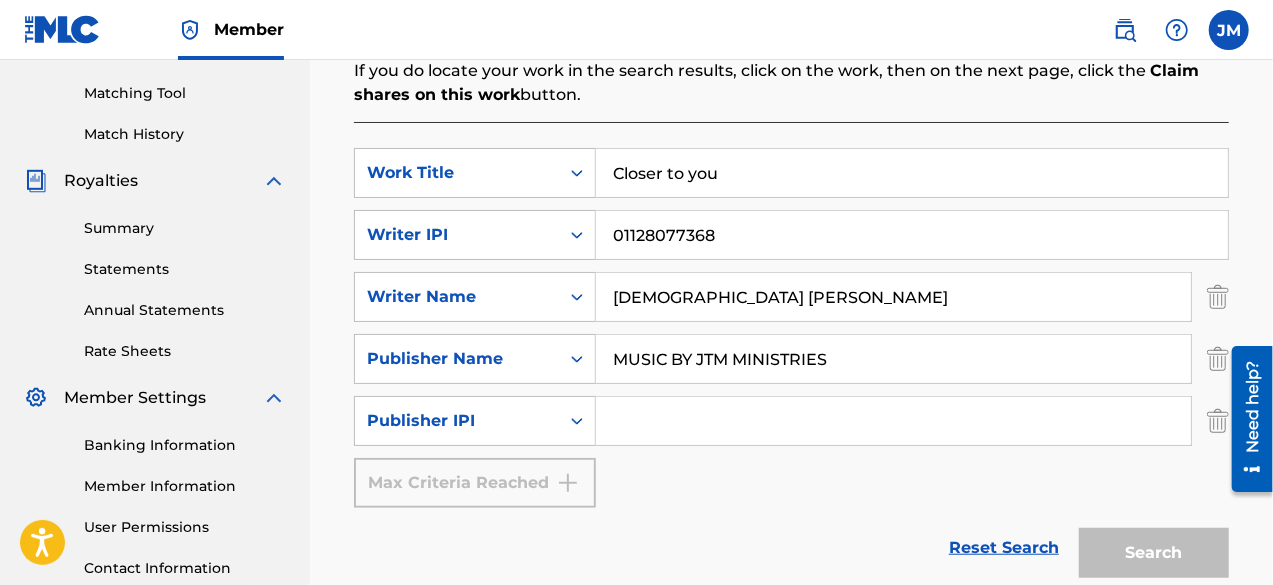 paste on "01204039209" 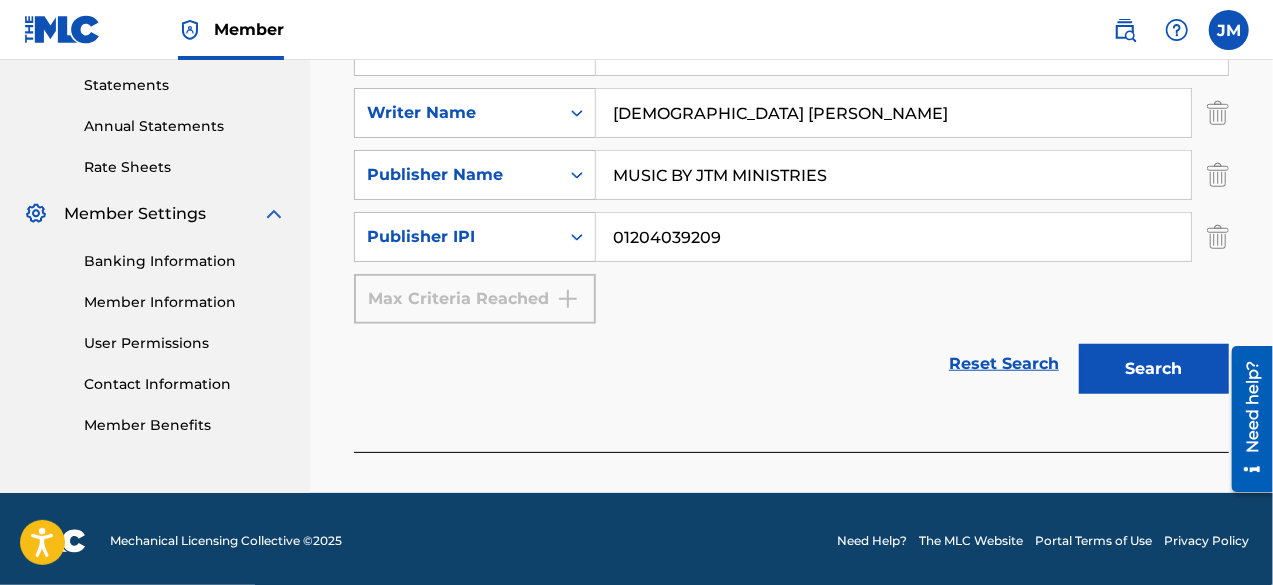 scroll, scrollTop: 687, scrollLeft: 0, axis: vertical 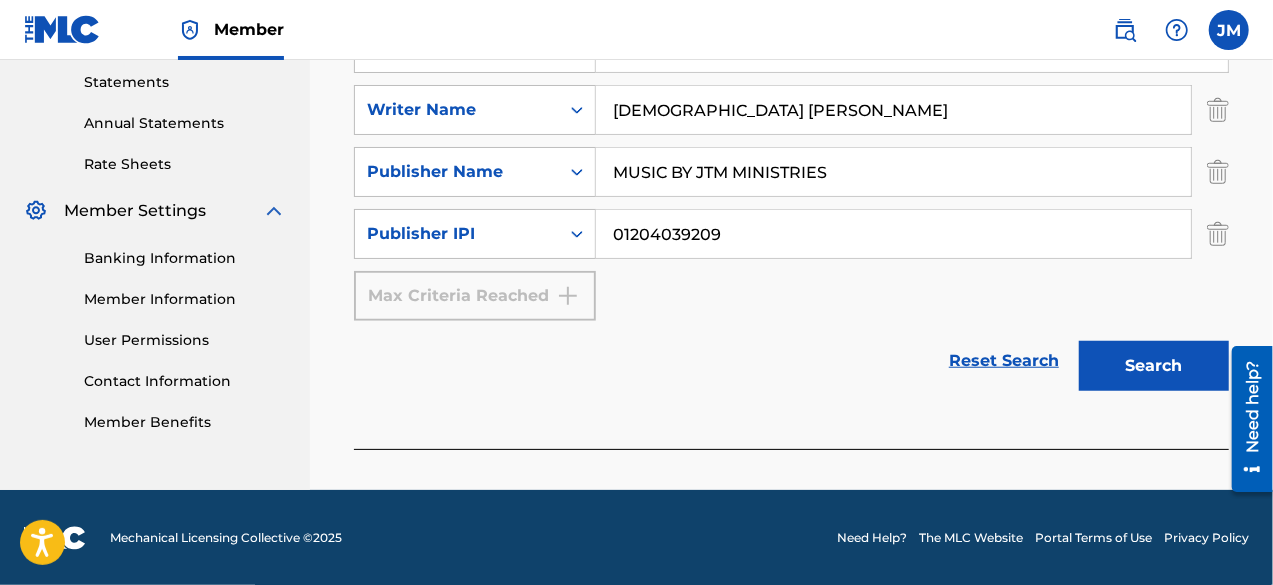 type on "01204039209" 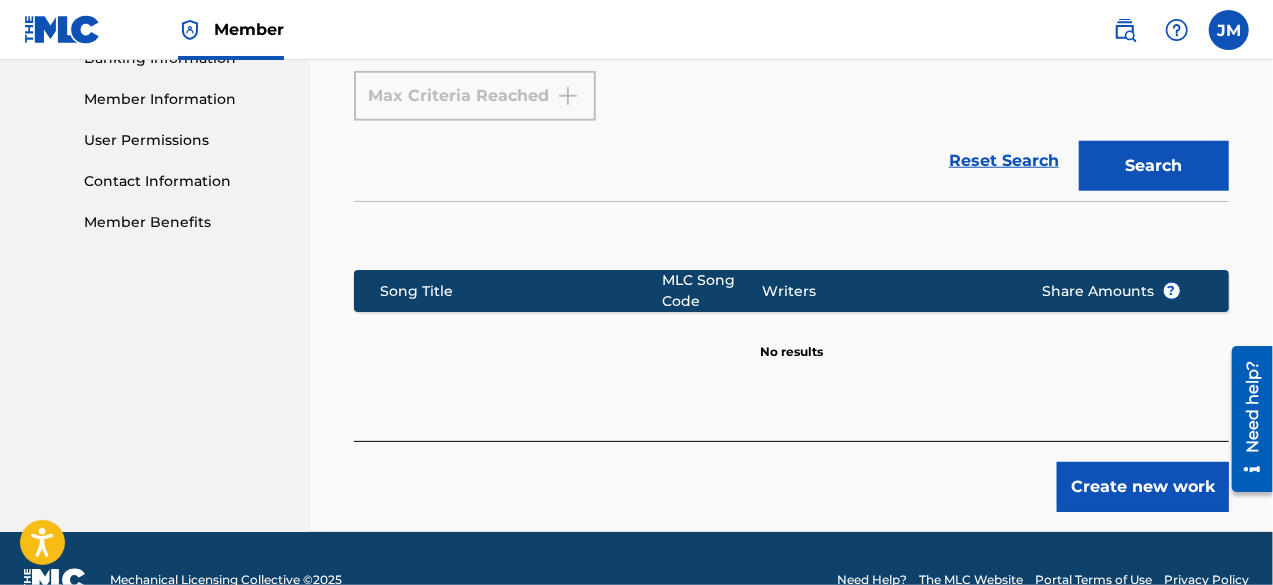 scroll, scrollTop: 928, scrollLeft: 0, axis: vertical 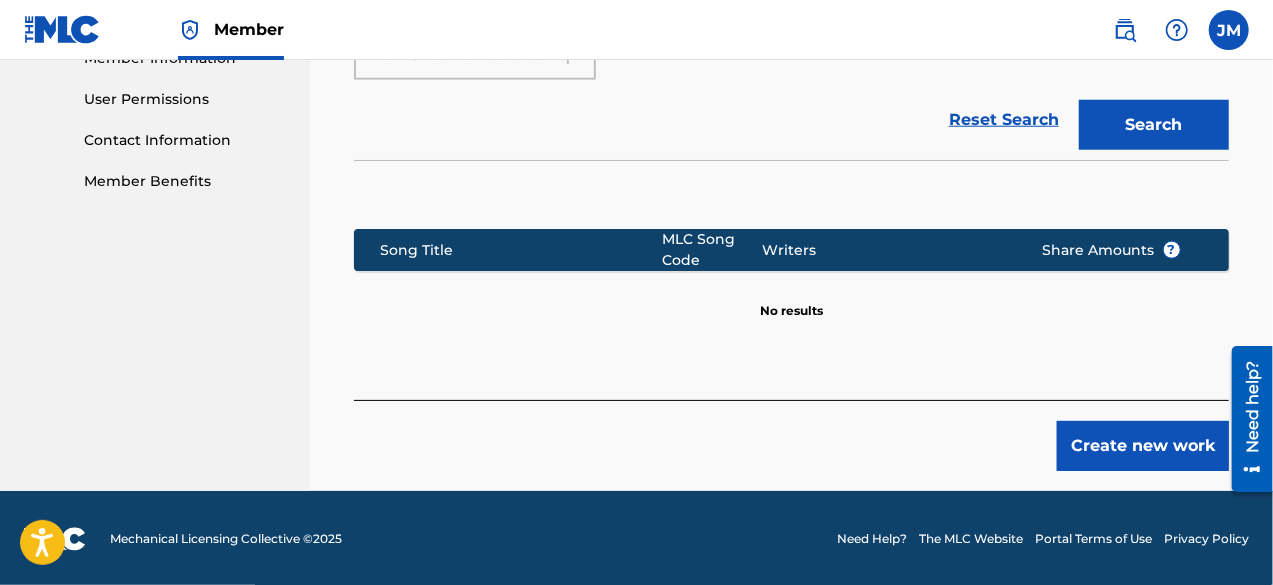 click on "Create new work" at bounding box center (1143, 446) 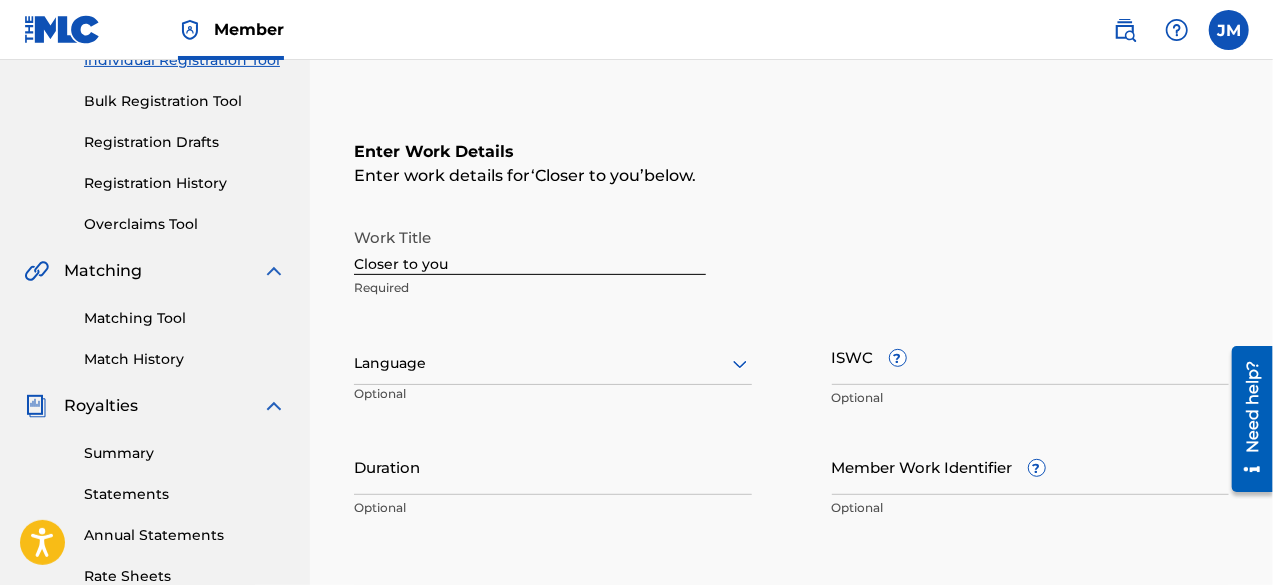 scroll, scrollTop: 306, scrollLeft: 0, axis: vertical 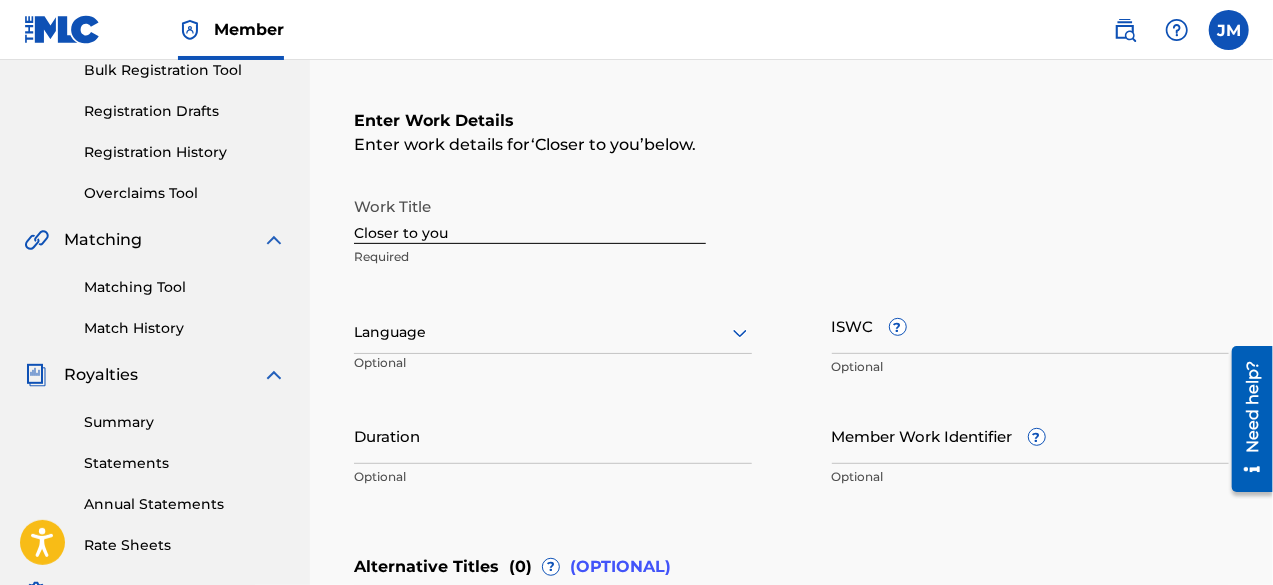 click on "Optional" at bounding box center [1031, 367] 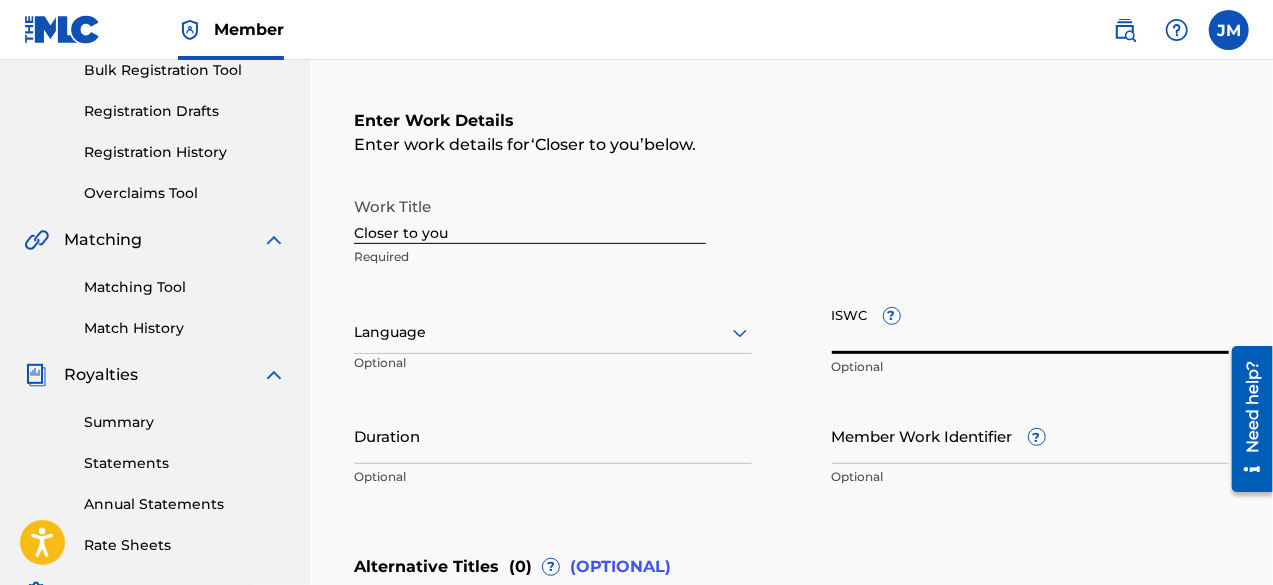 click on "ISWC   ?" at bounding box center [1031, 325] 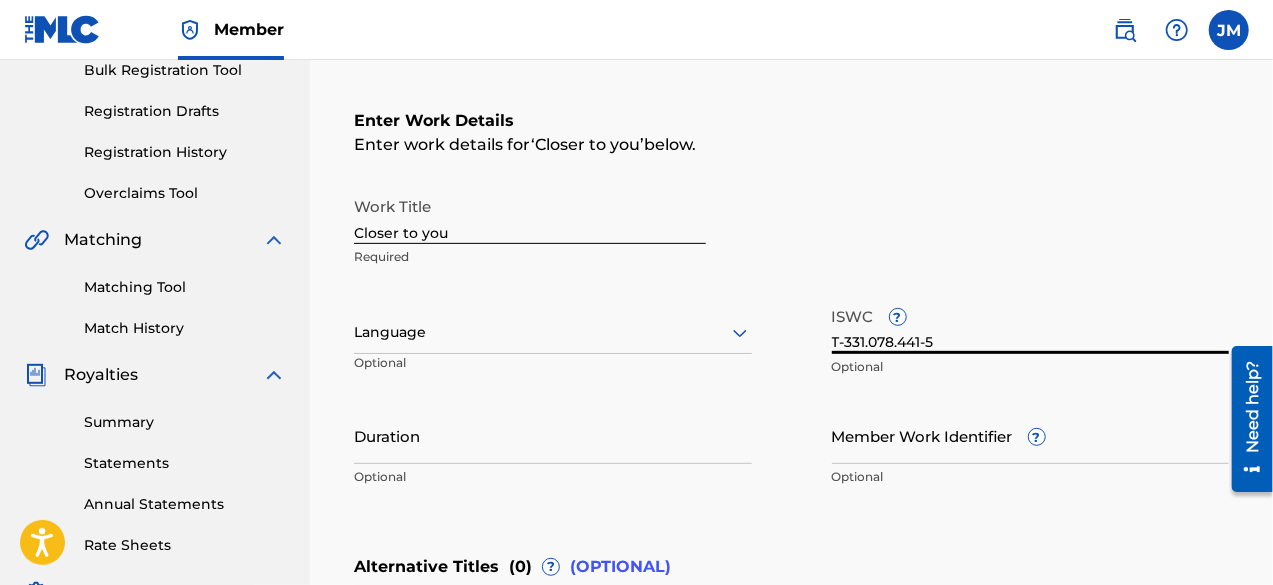 type on "T-331.078.441-5" 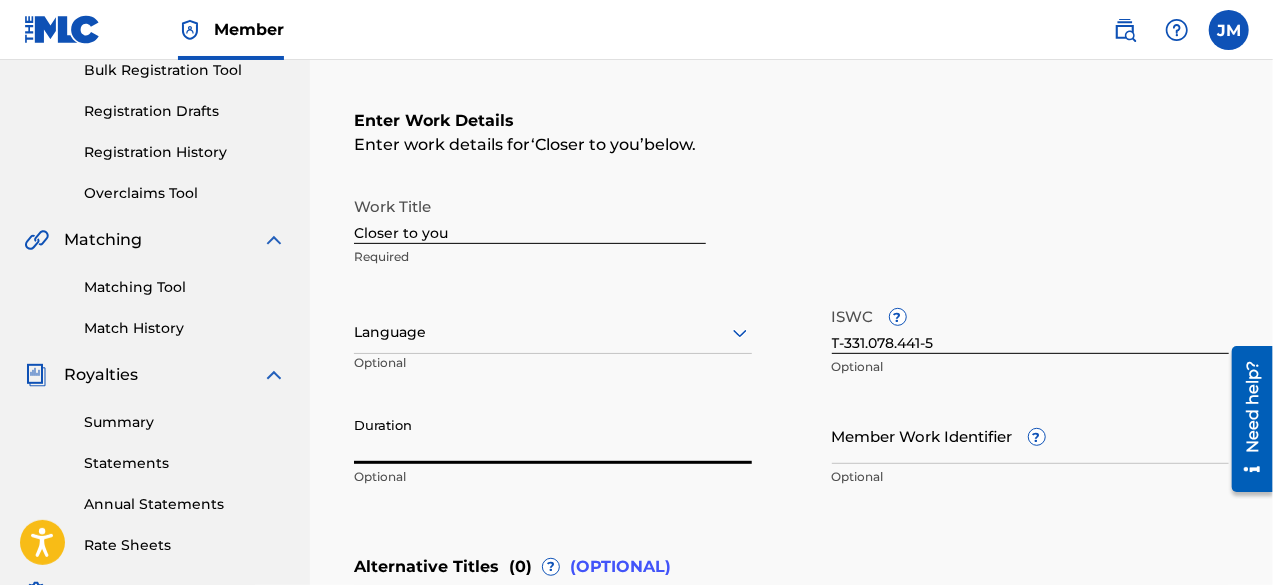 click on "Duration" at bounding box center (553, 435) 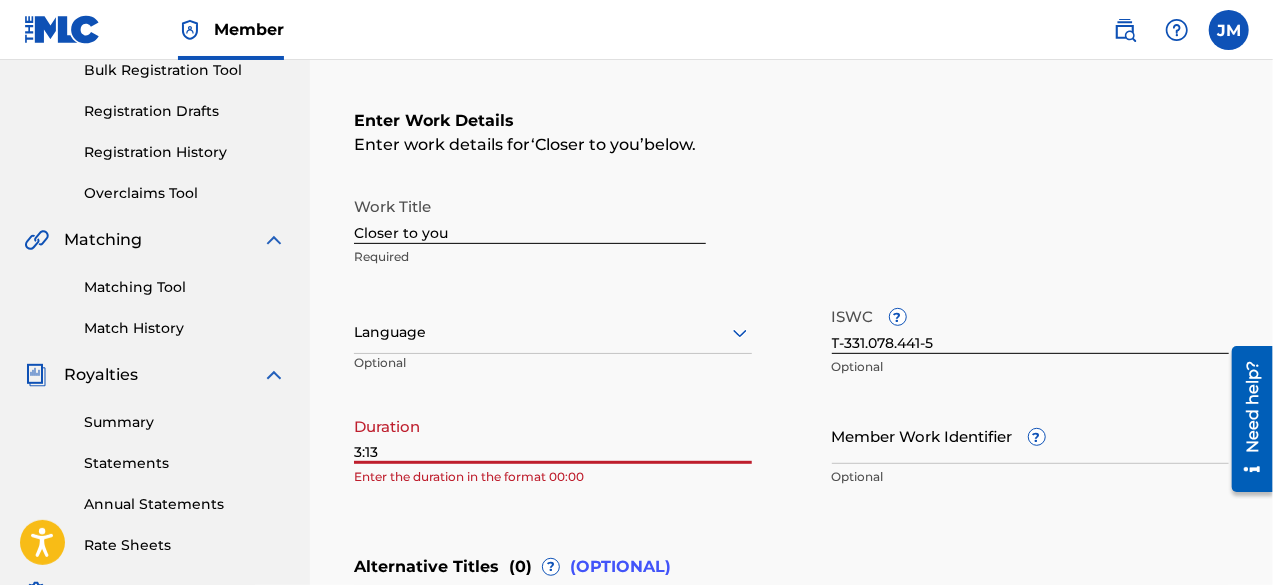 click on "3:13" at bounding box center [553, 435] 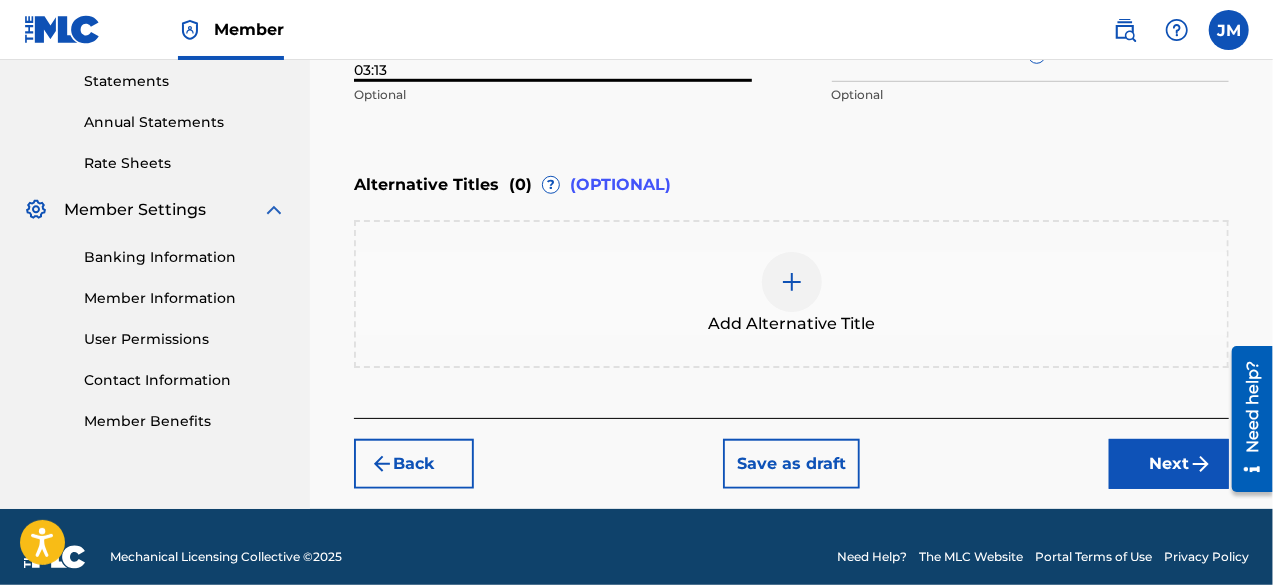 scroll, scrollTop: 706, scrollLeft: 0, axis: vertical 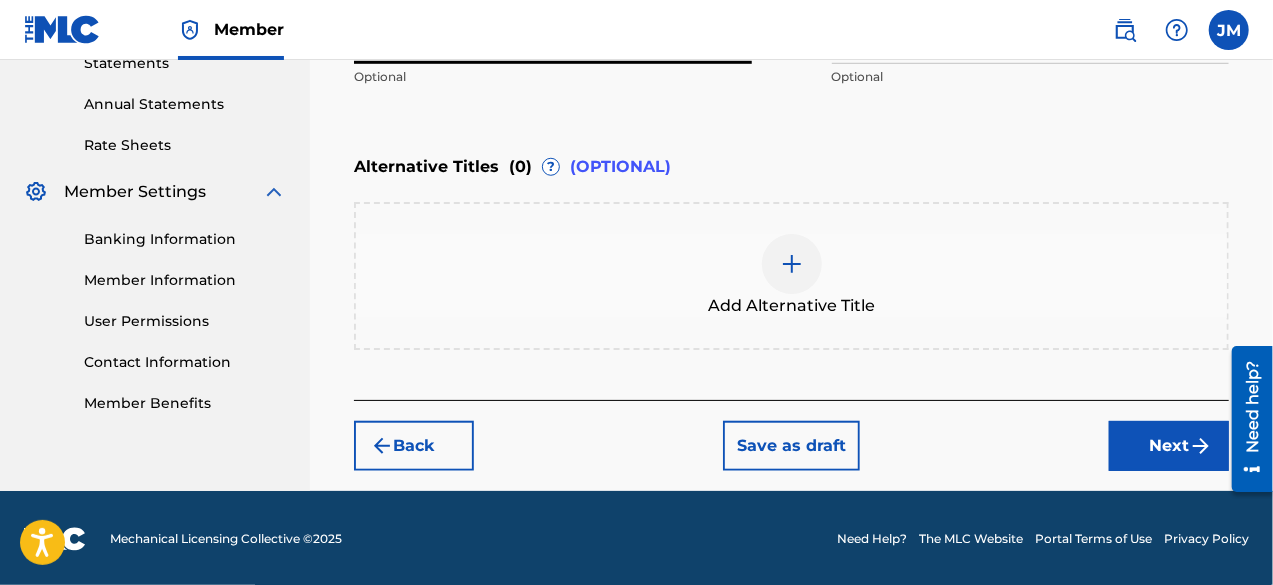 type on "03:13" 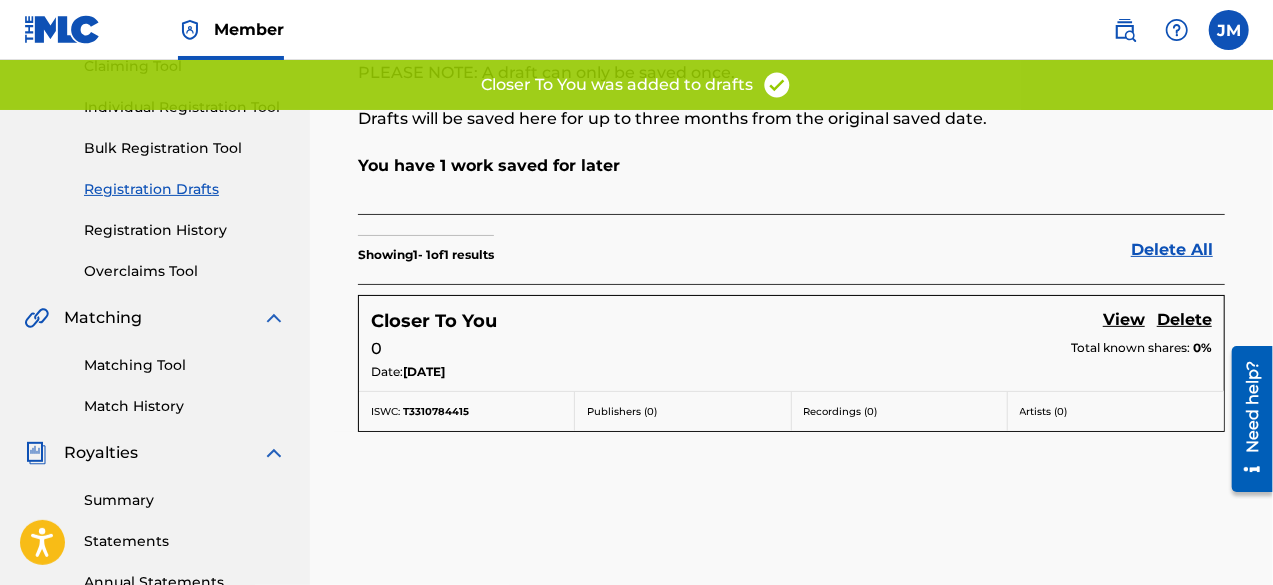scroll, scrollTop: 300, scrollLeft: 0, axis: vertical 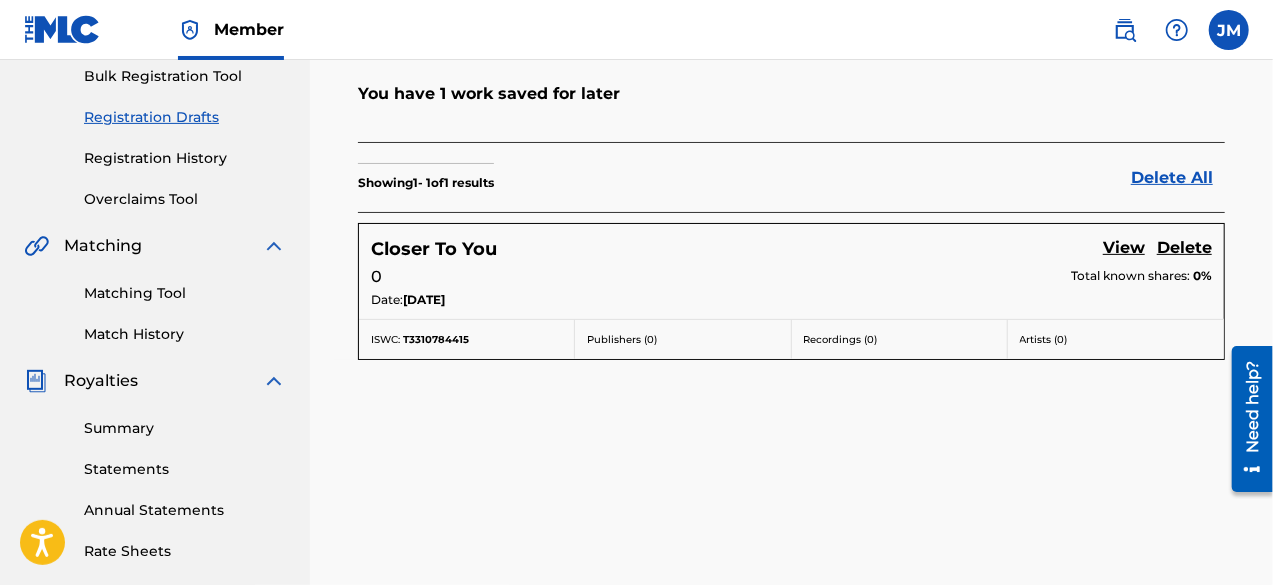 click on "View" at bounding box center [1124, 249] 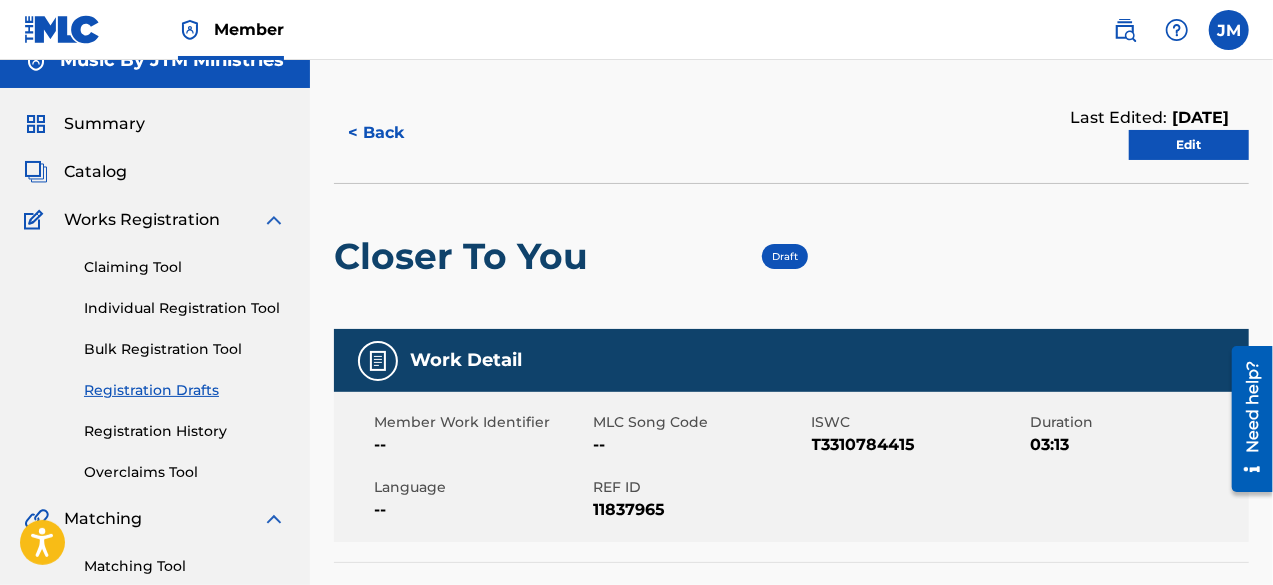 scroll, scrollTop: 0, scrollLeft: 0, axis: both 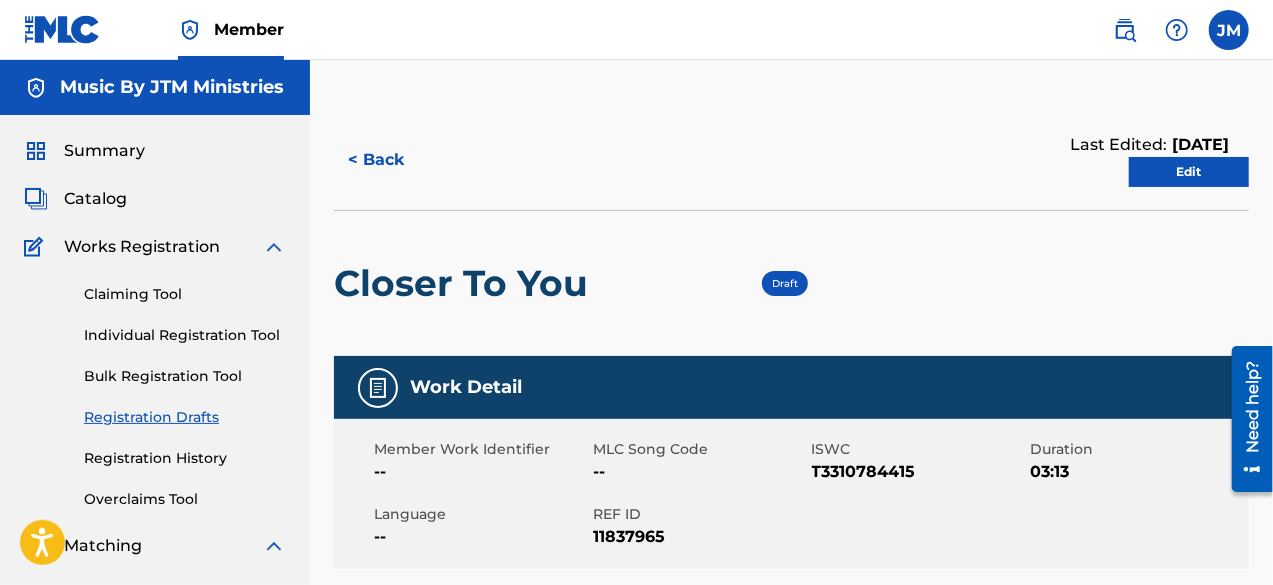 click on "Edit" at bounding box center (1189, 172) 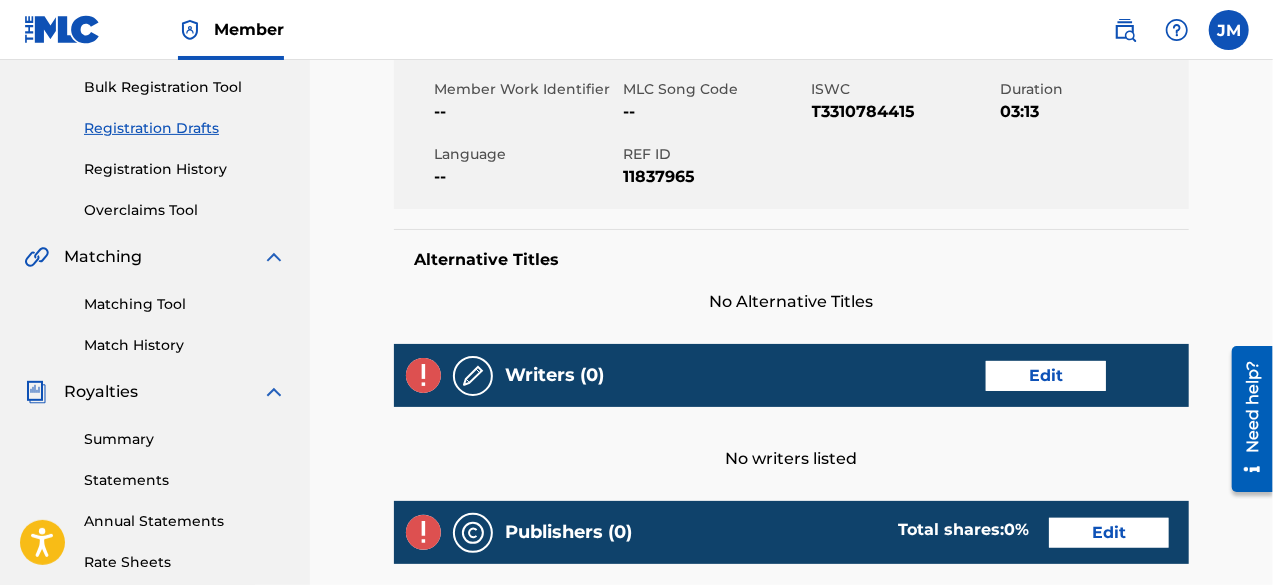 scroll, scrollTop: 300, scrollLeft: 0, axis: vertical 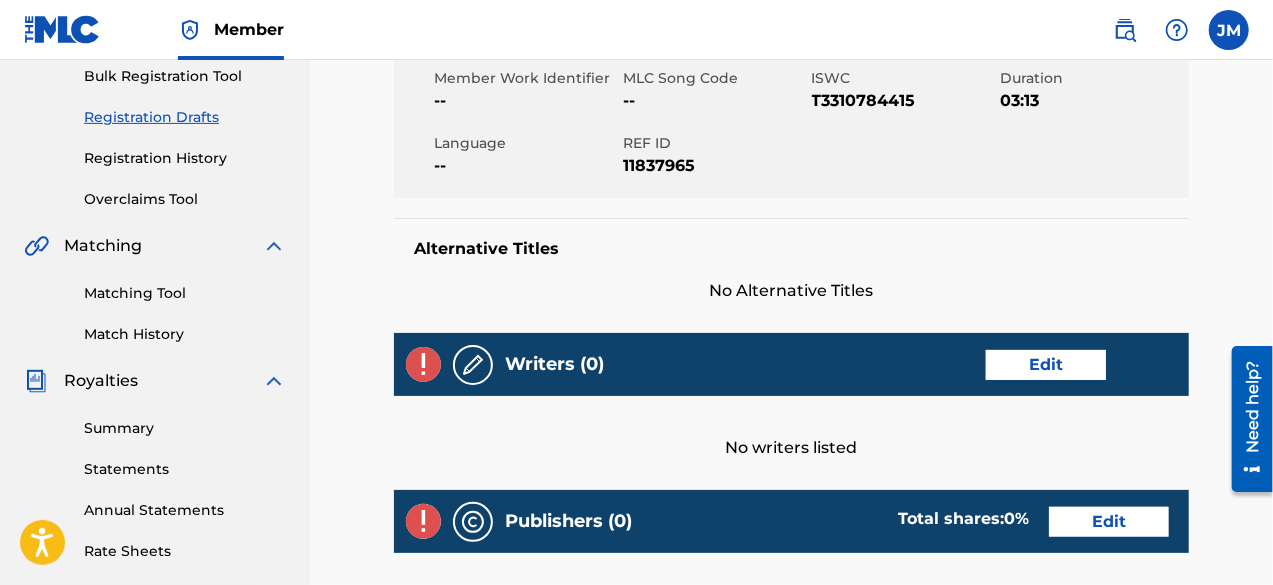 click on "Edit" at bounding box center [1046, 365] 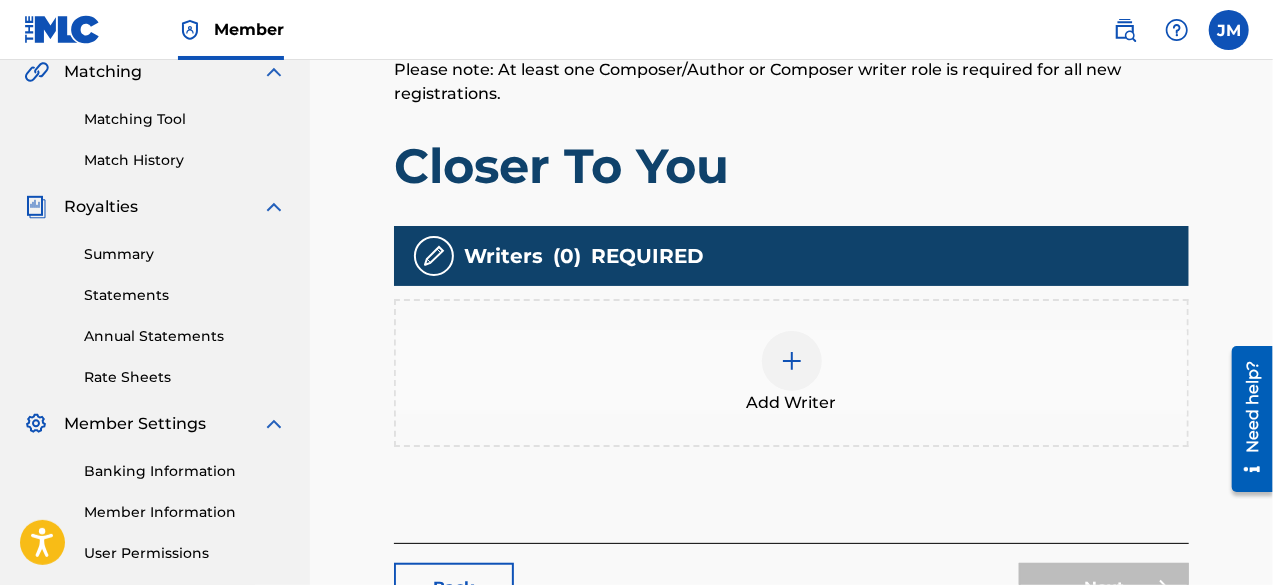 scroll, scrollTop: 500, scrollLeft: 0, axis: vertical 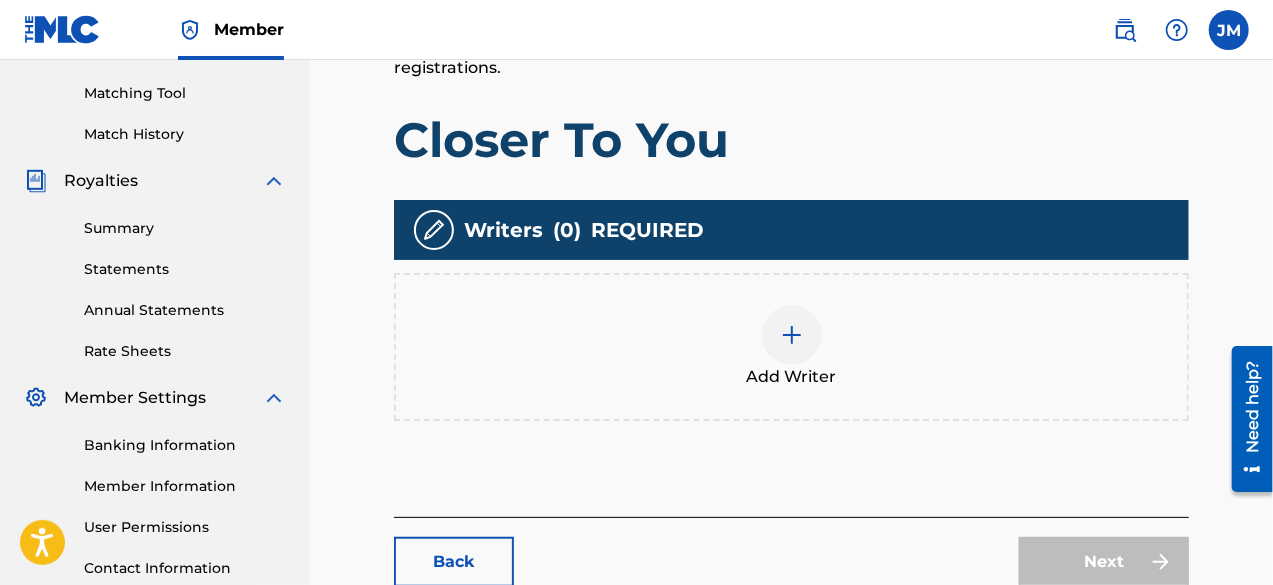 click at bounding box center (792, 335) 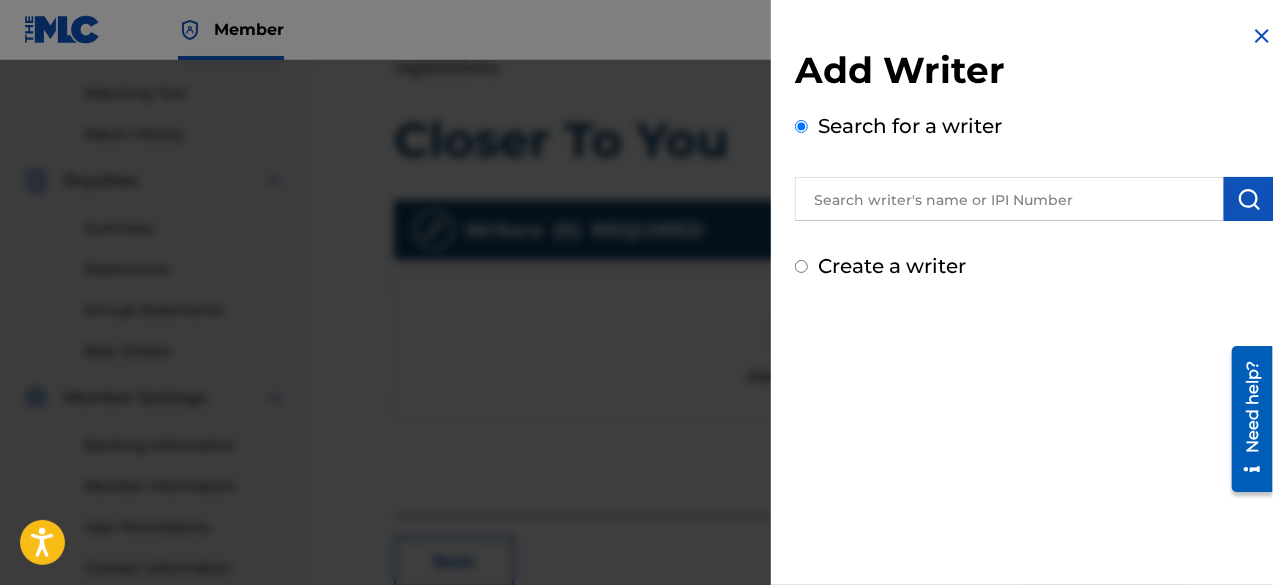 click on "Create a writer" at bounding box center (801, 266) 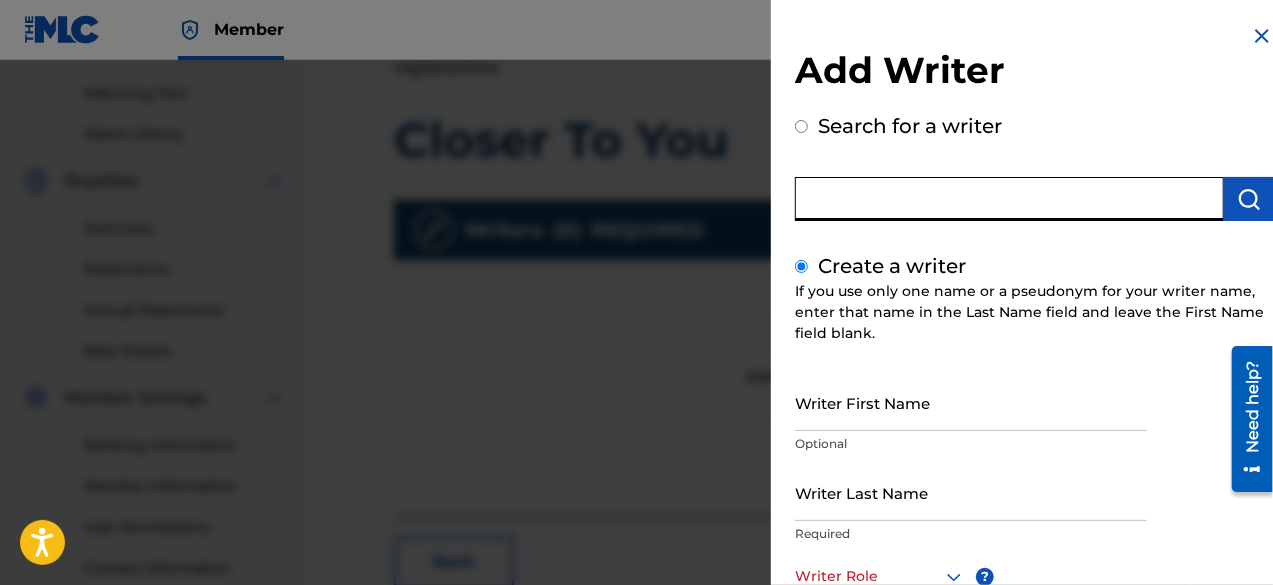 click at bounding box center [1009, 199] 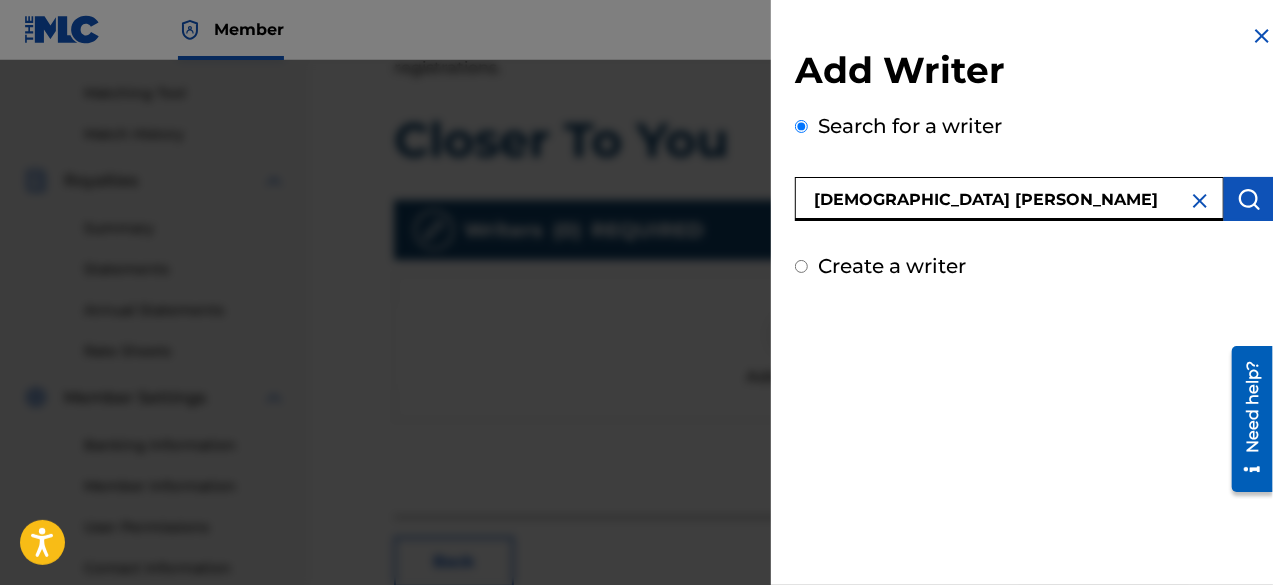 type on "[DEMOGRAPHIC_DATA] [PERSON_NAME]" 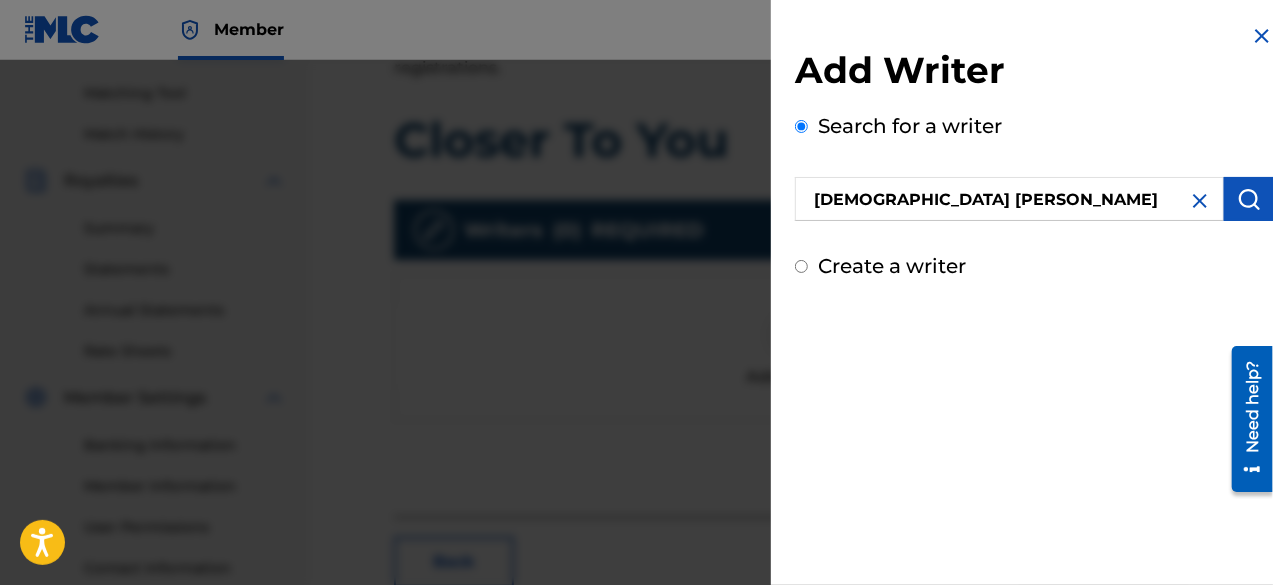 click at bounding box center [1249, 199] 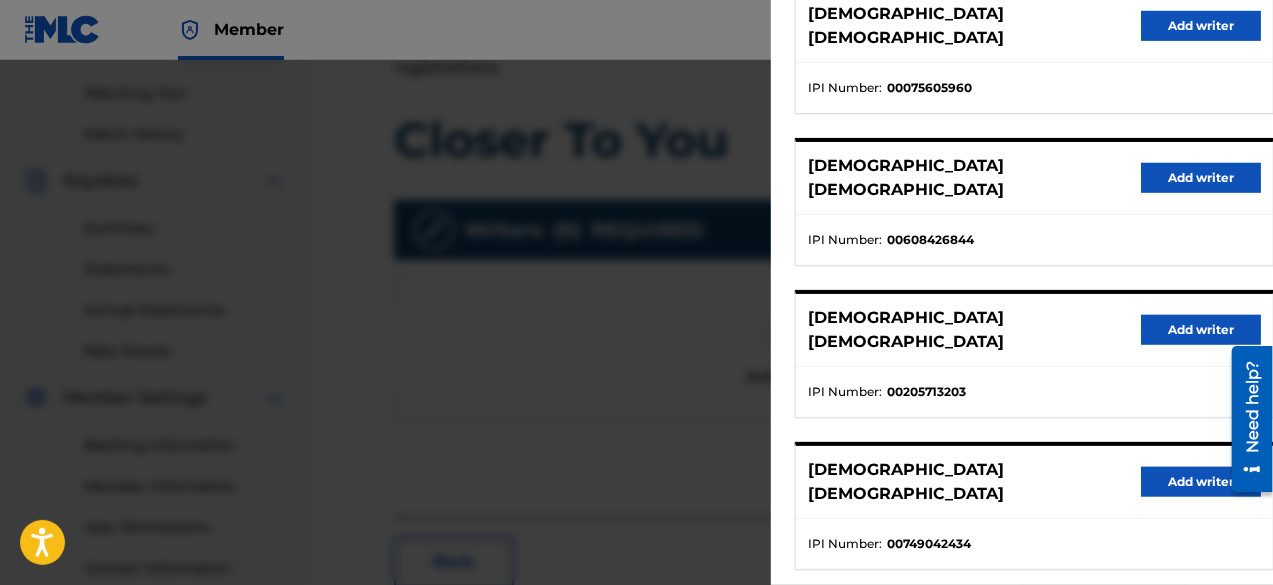 scroll, scrollTop: 453, scrollLeft: 0, axis: vertical 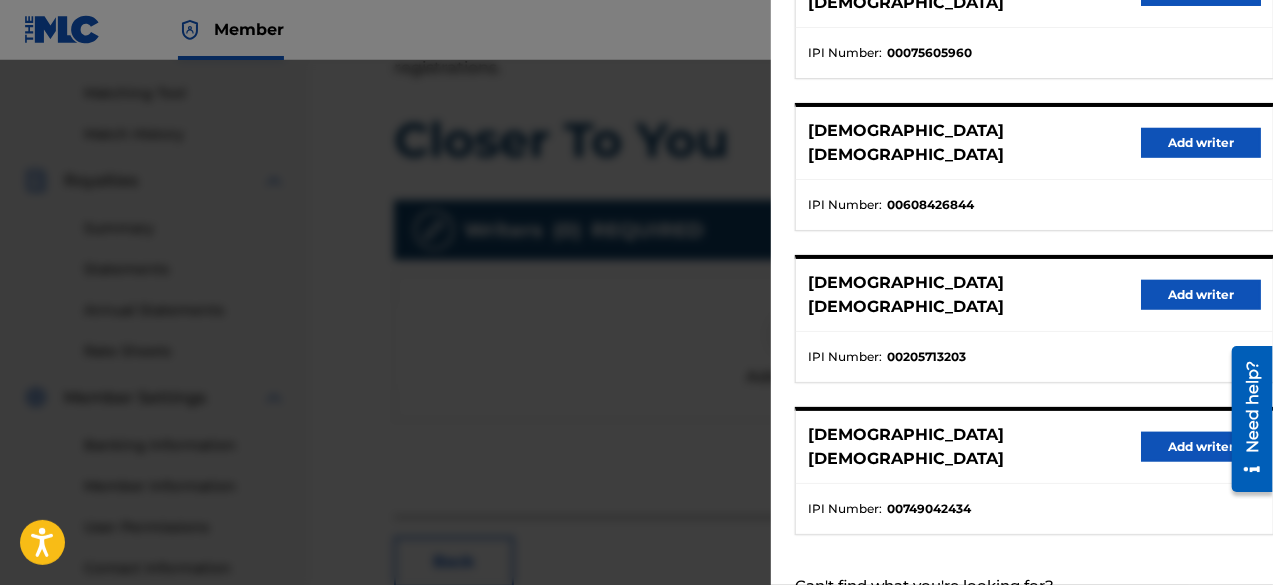 click on "Create a writer" at bounding box center (801, 622) 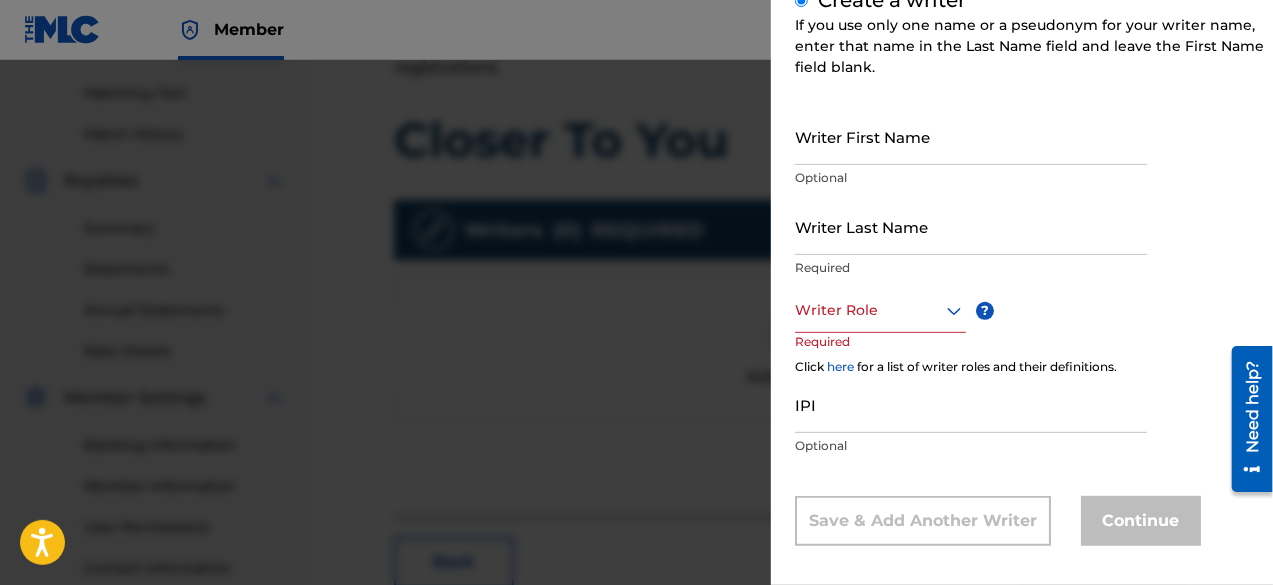 click 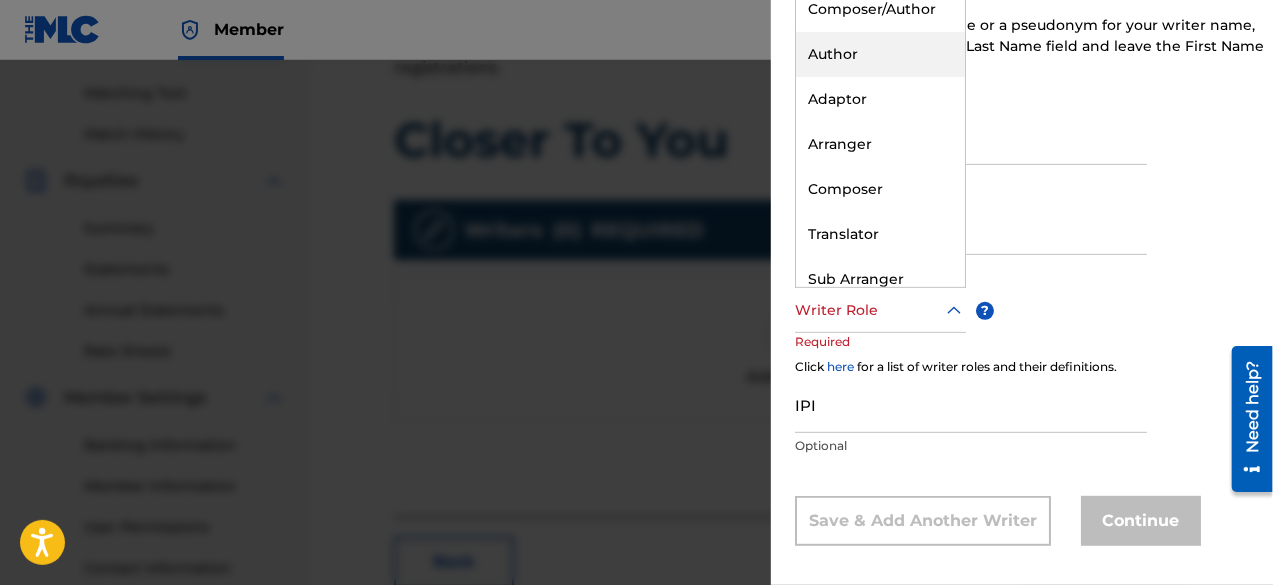 click on "Author" at bounding box center (880, 54) 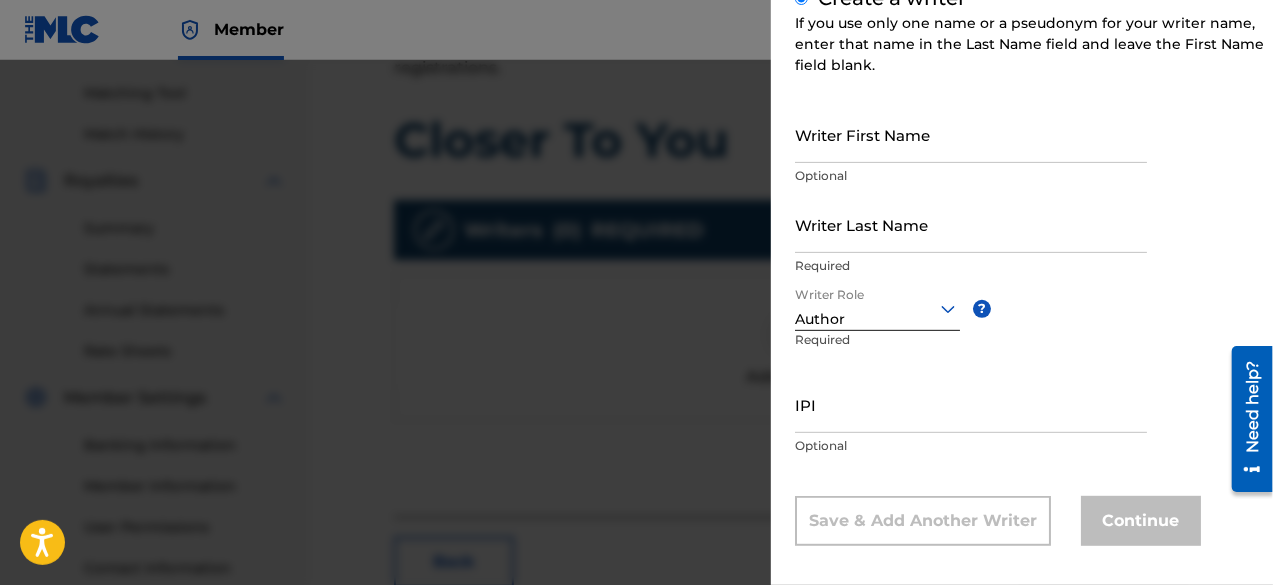 click on "Writer First Name" at bounding box center (971, 134) 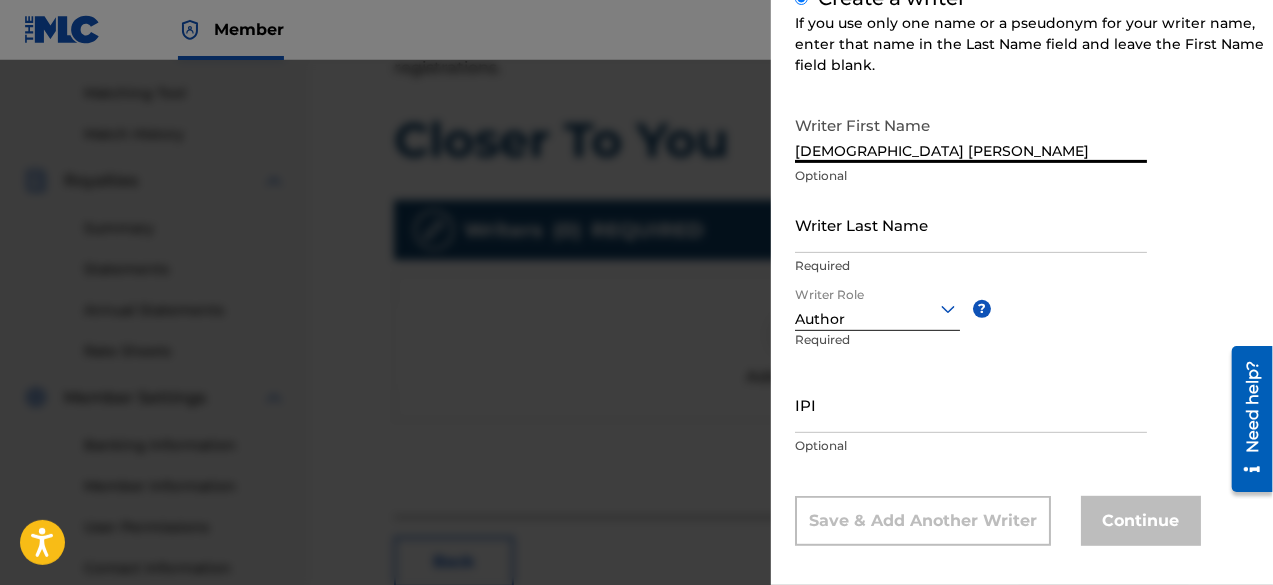type on "[DEMOGRAPHIC_DATA] [PERSON_NAME]" 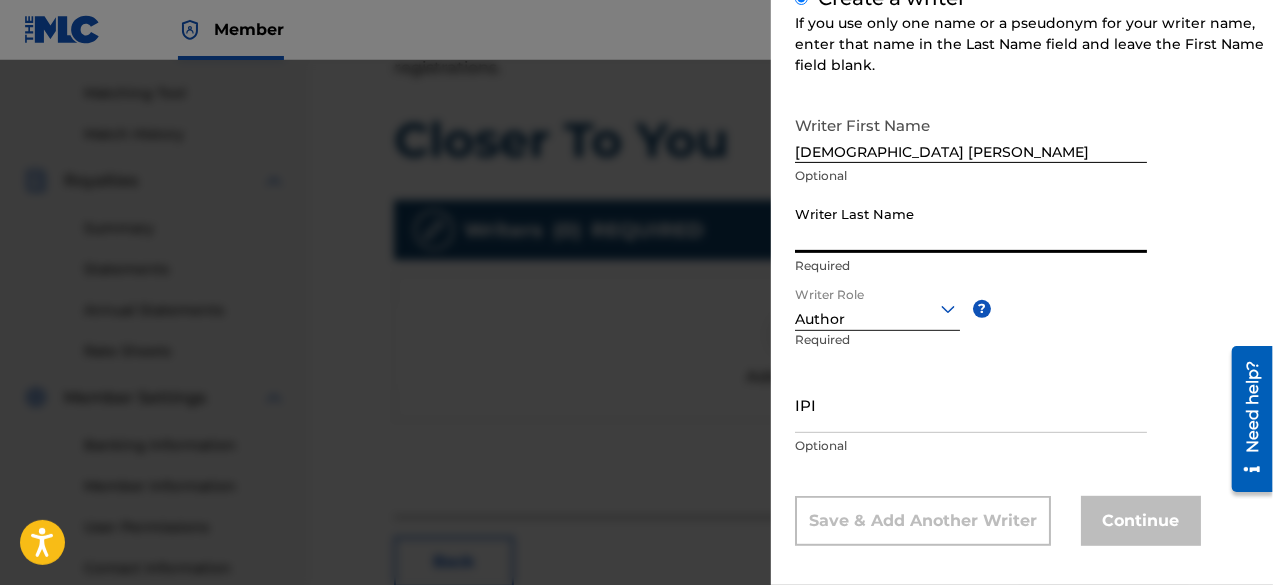 click on "Writer Last Name" at bounding box center [971, 224] 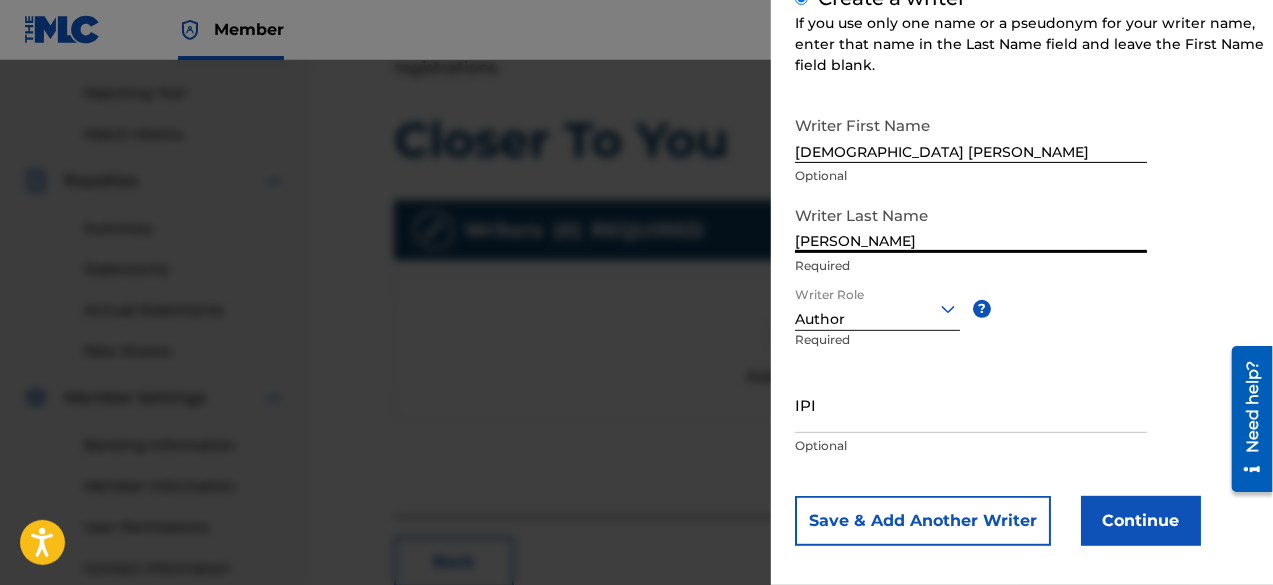 click at bounding box center [877, 308] 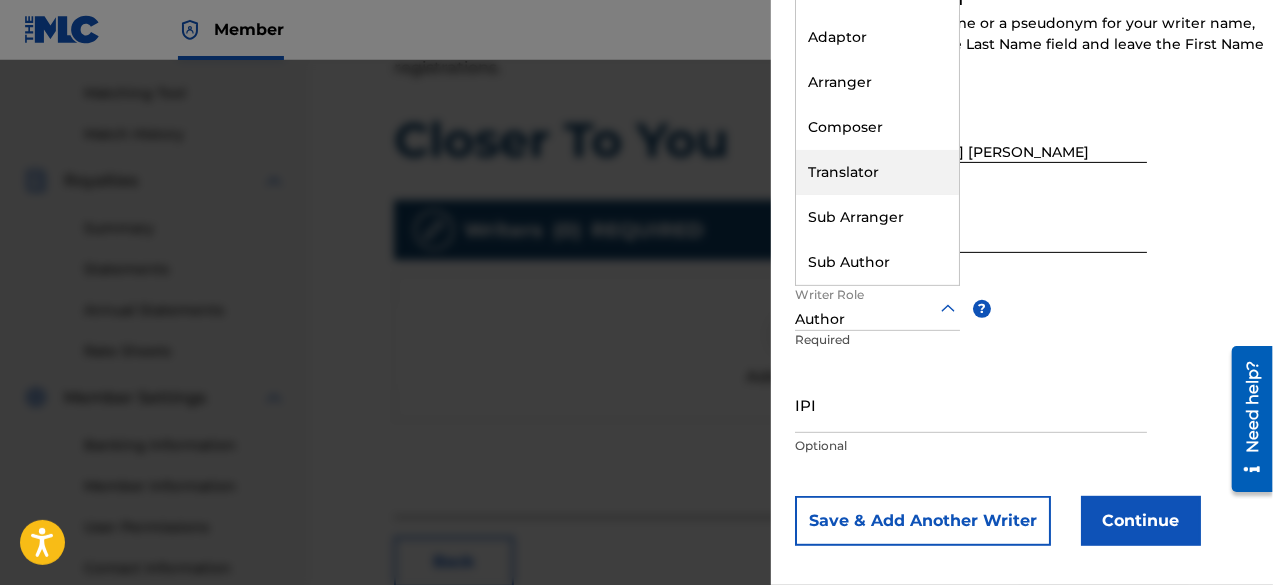 scroll, scrollTop: 0, scrollLeft: 0, axis: both 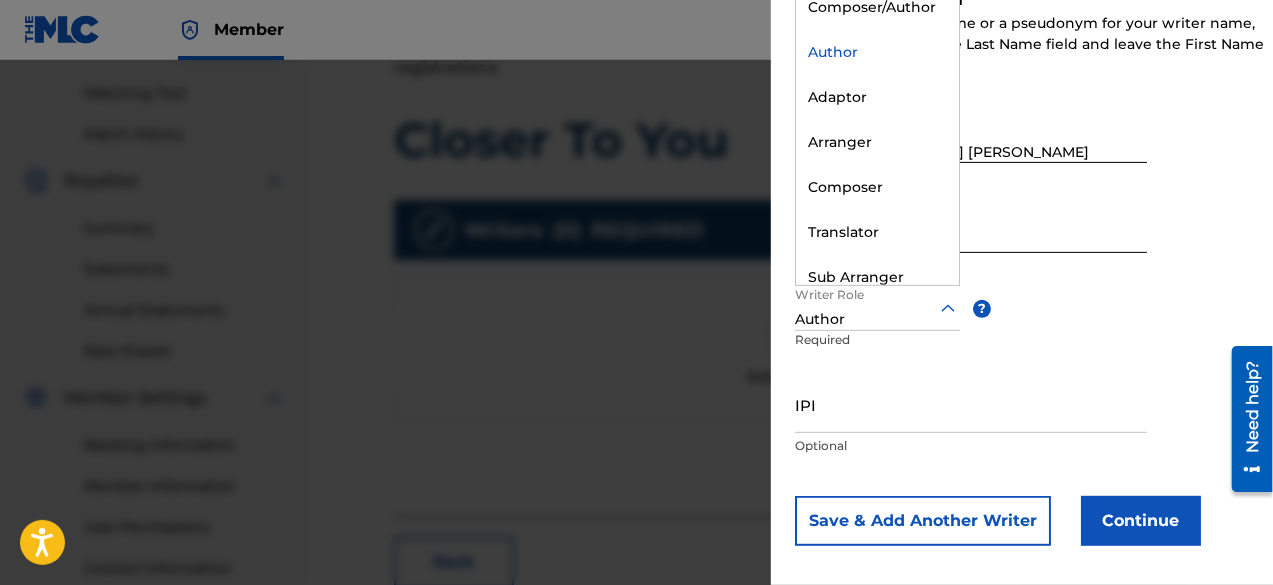 click on "Author" at bounding box center [877, 52] 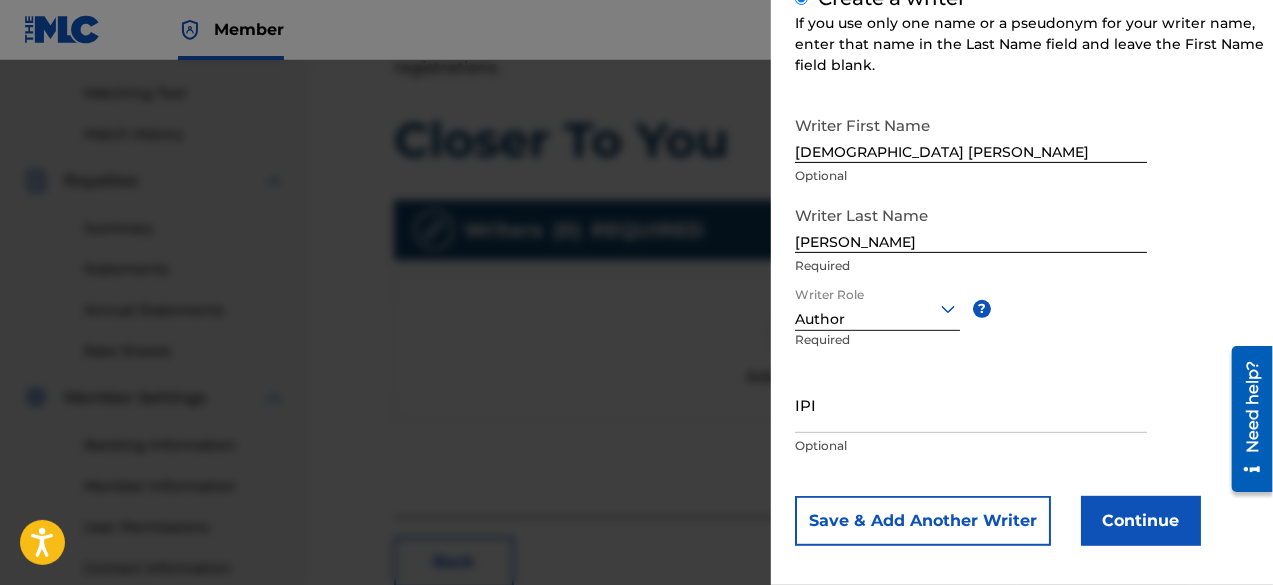 scroll, scrollTop: 282, scrollLeft: 0, axis: vertical 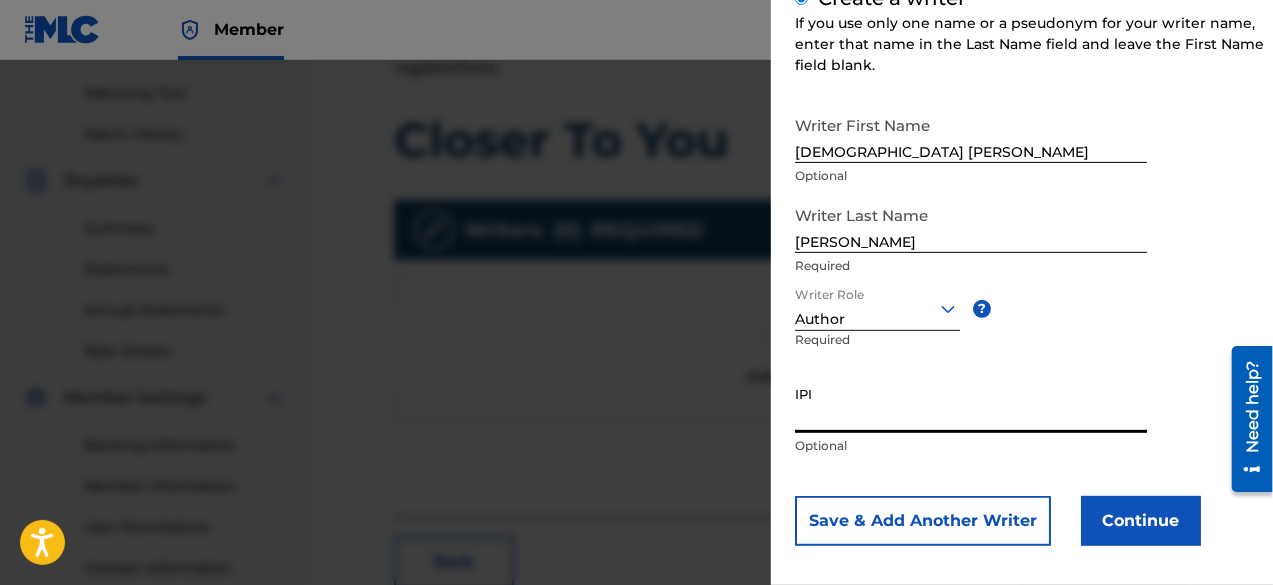 click on "IPI" at bounding box center [971, 404] 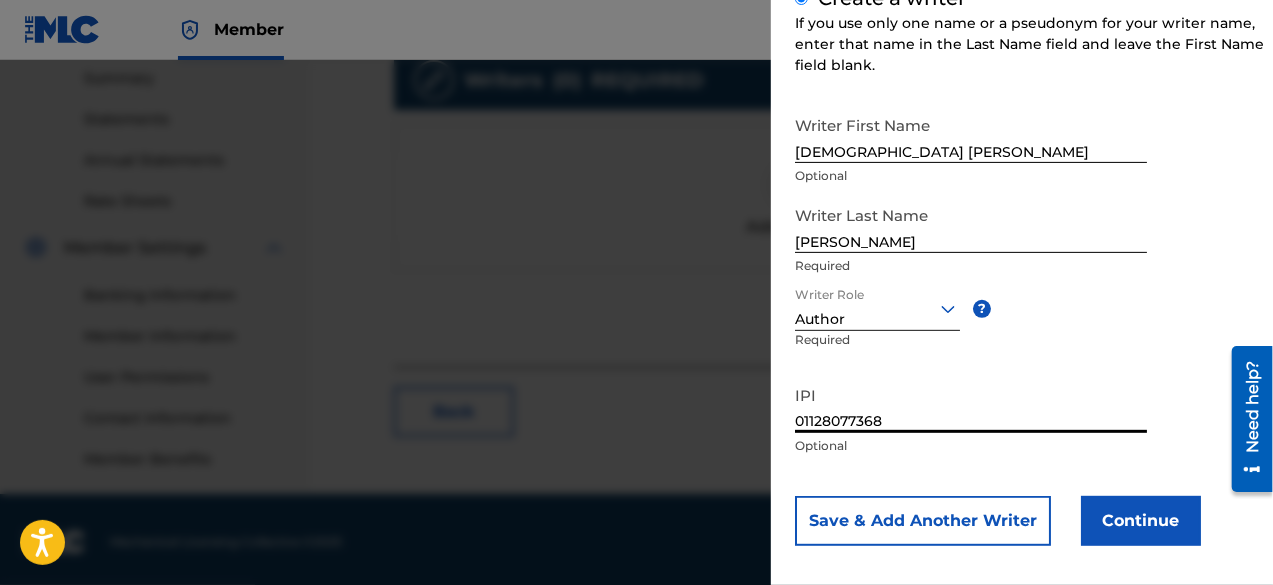 scroll, scrollTop: 654, scrollLeft: 0, axis: vertical 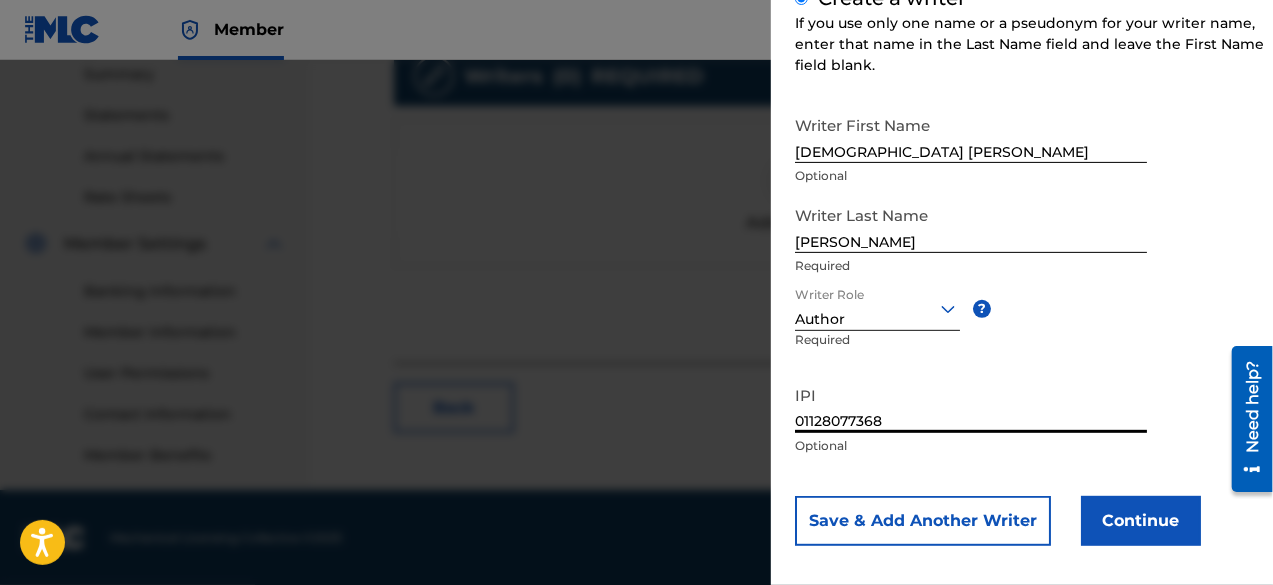 type on "01128077368" 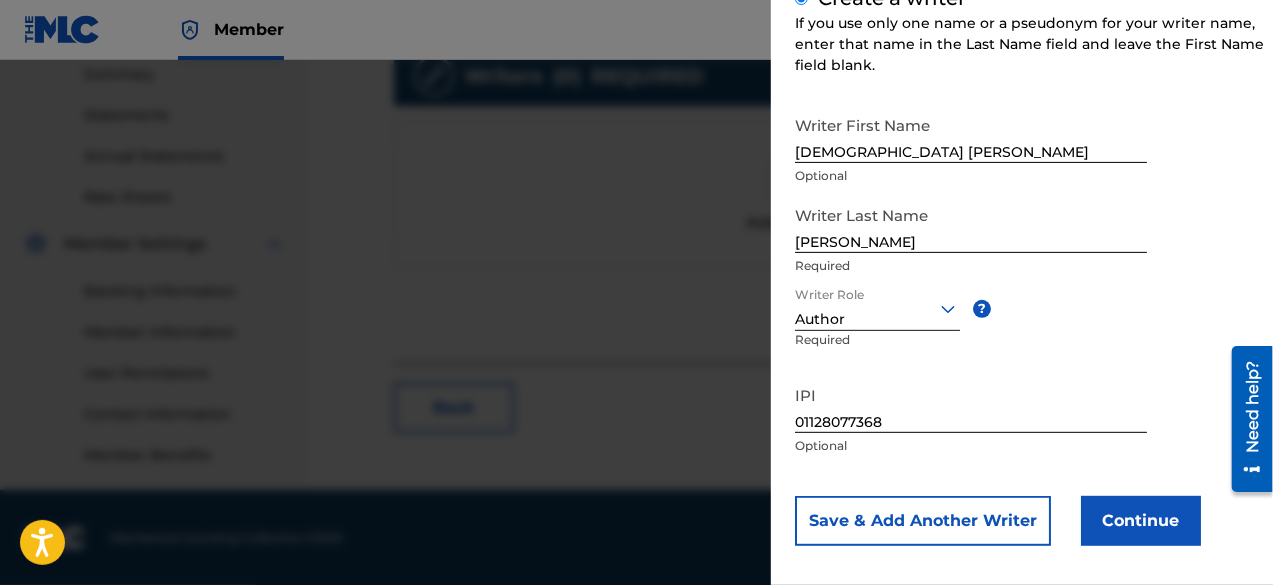 click on "Continue" at bounding box center [1141, 521] 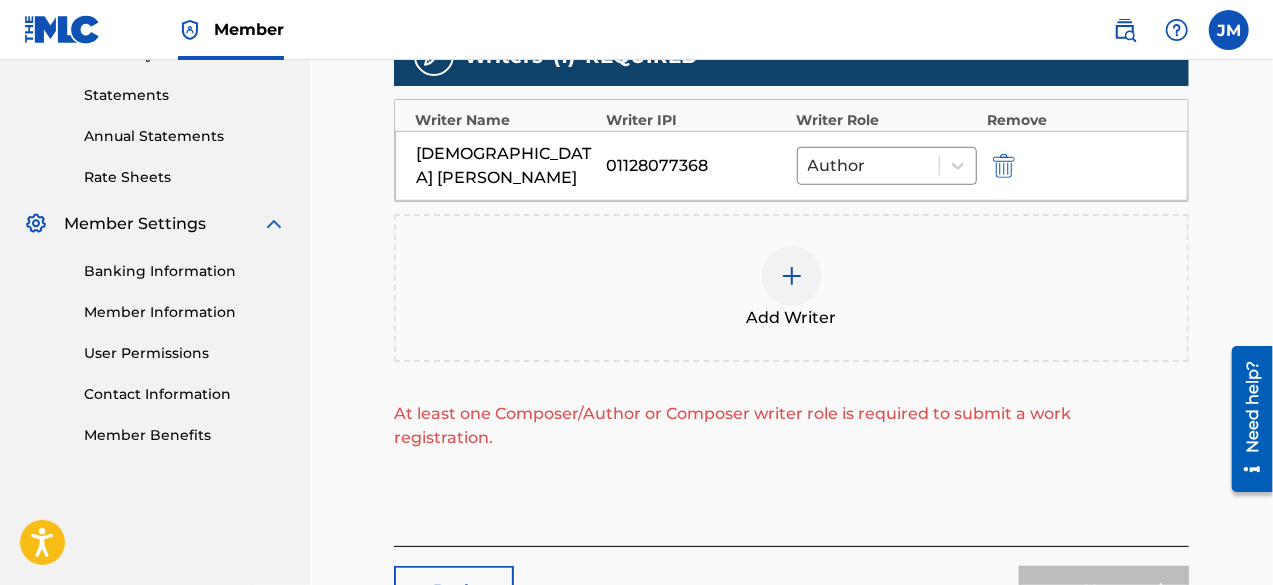 scroll, scrollTop: 705, scrollLeft: 0, axis: vertical 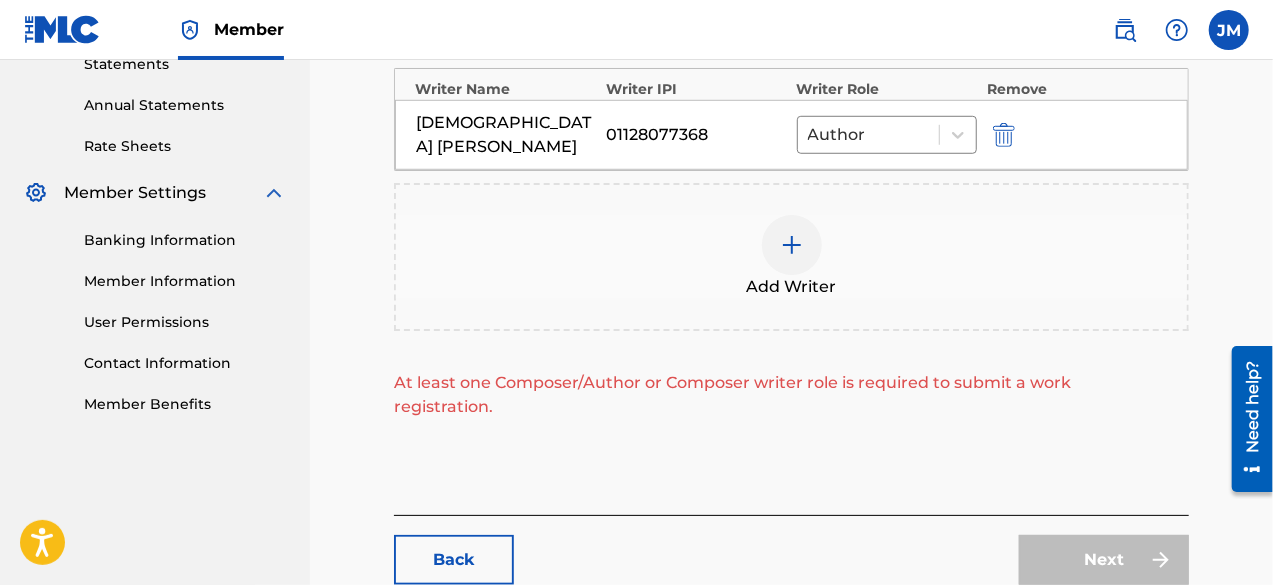 click at bounding box center [792, 245] 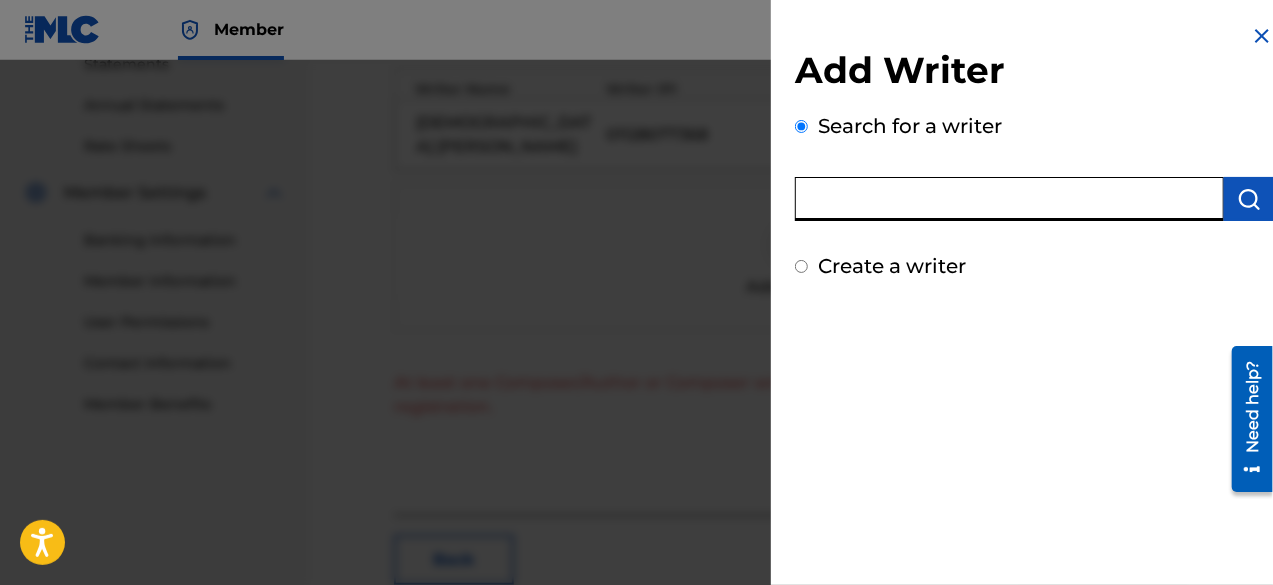 click at bounding box center [1009, 199] 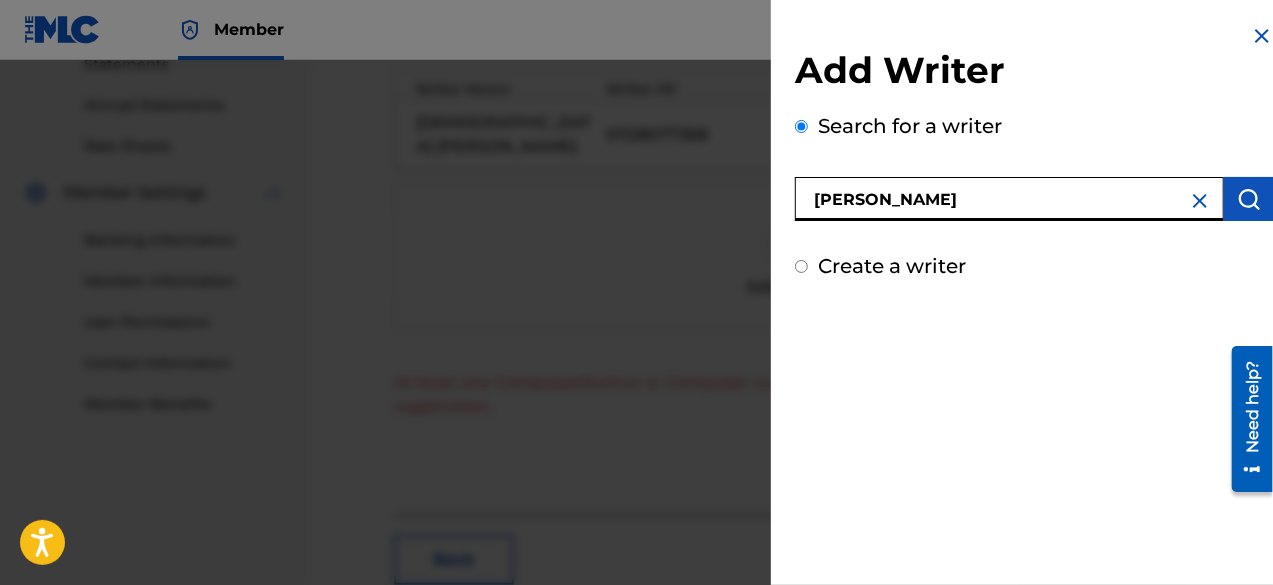 type on "[PERSON_NAME]" 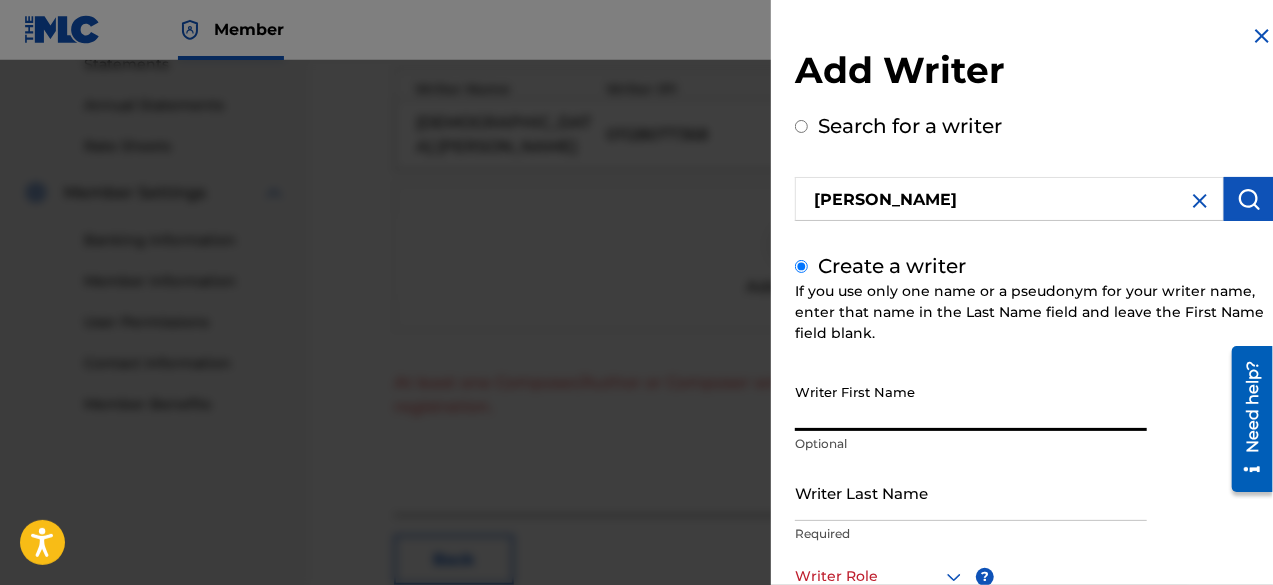 click on "Writer First Name" at bounding box center [971, 402] 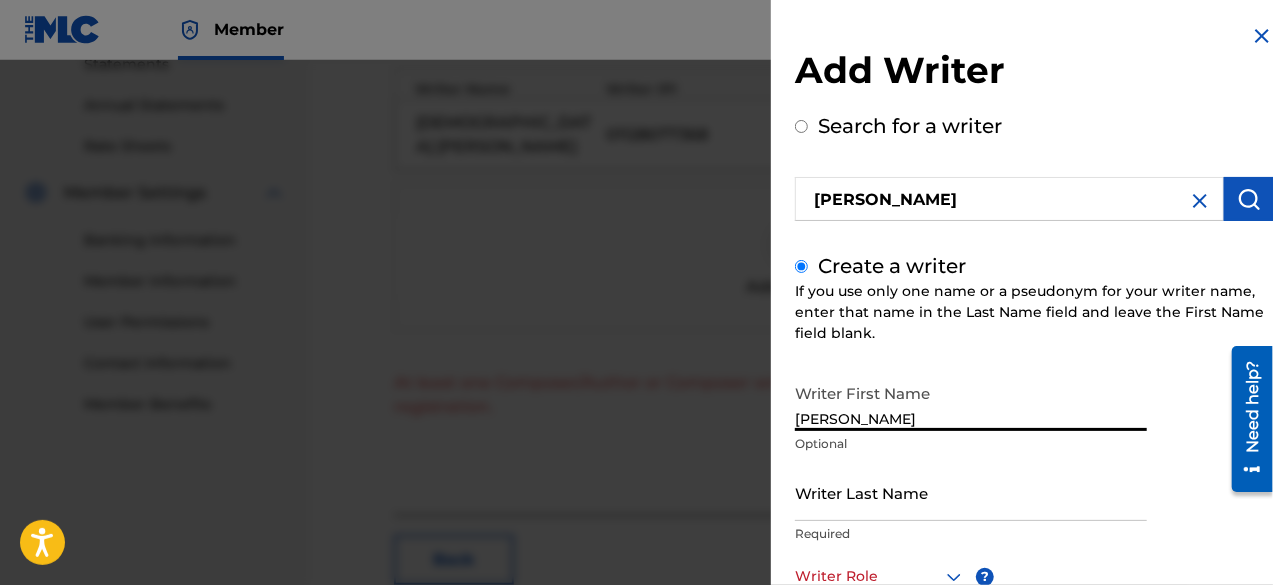 scroll, scrollTop: 100, scrollLeft: 0, axis: vertical 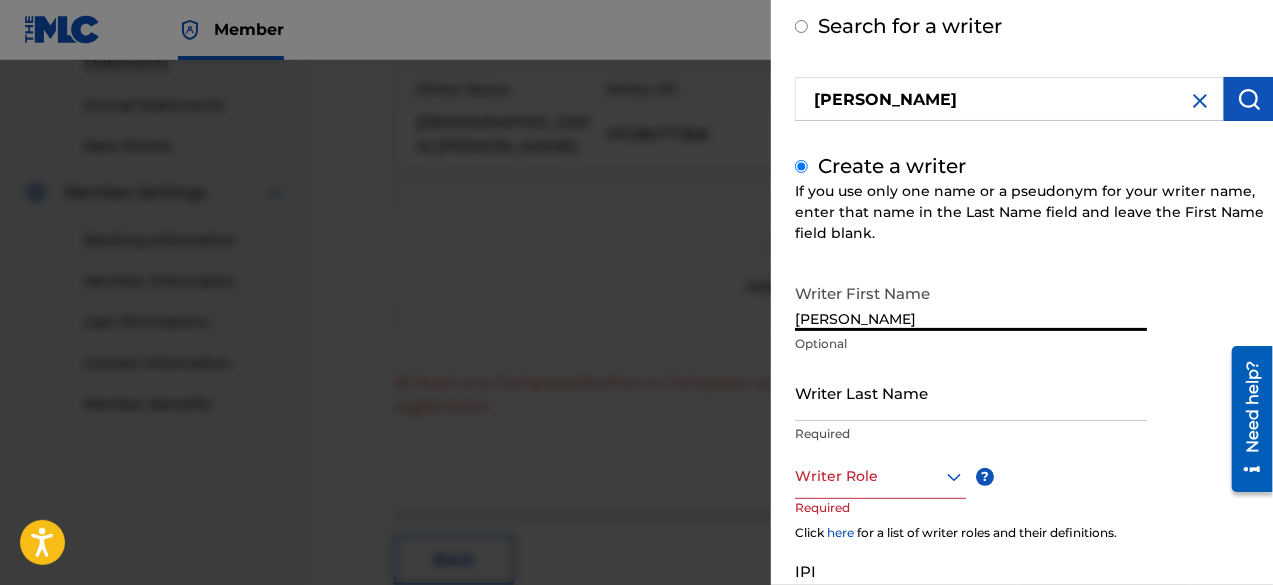 type on "[PERSON_NAME]" 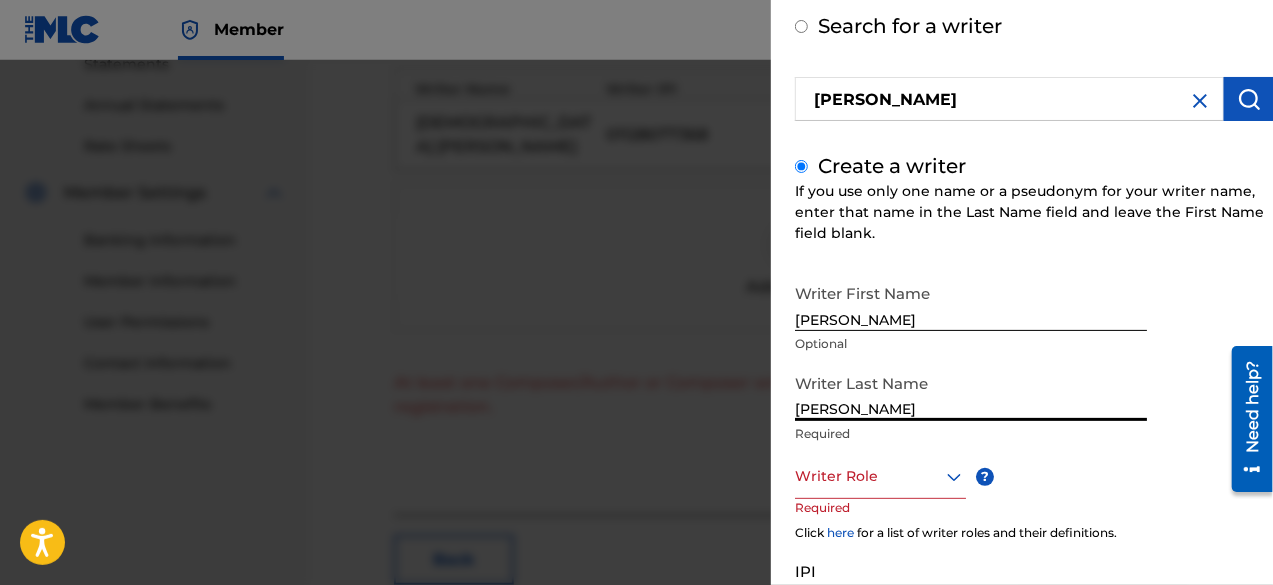 type on "[PERSON_NAME]" 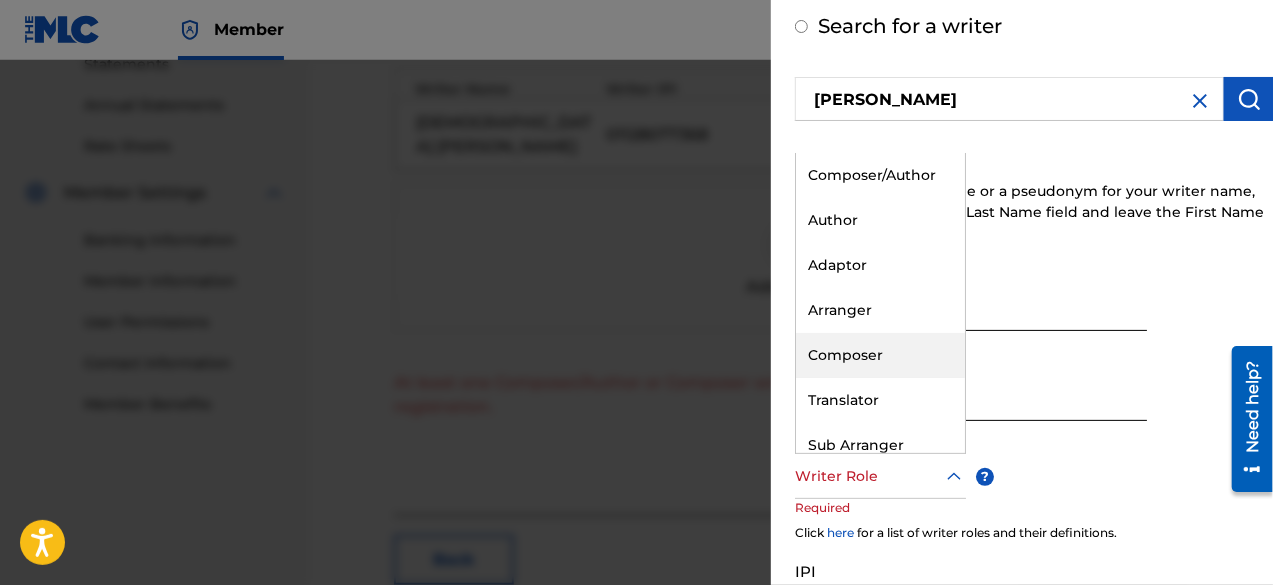 click on "Composer" at bounding box center [880, 355] 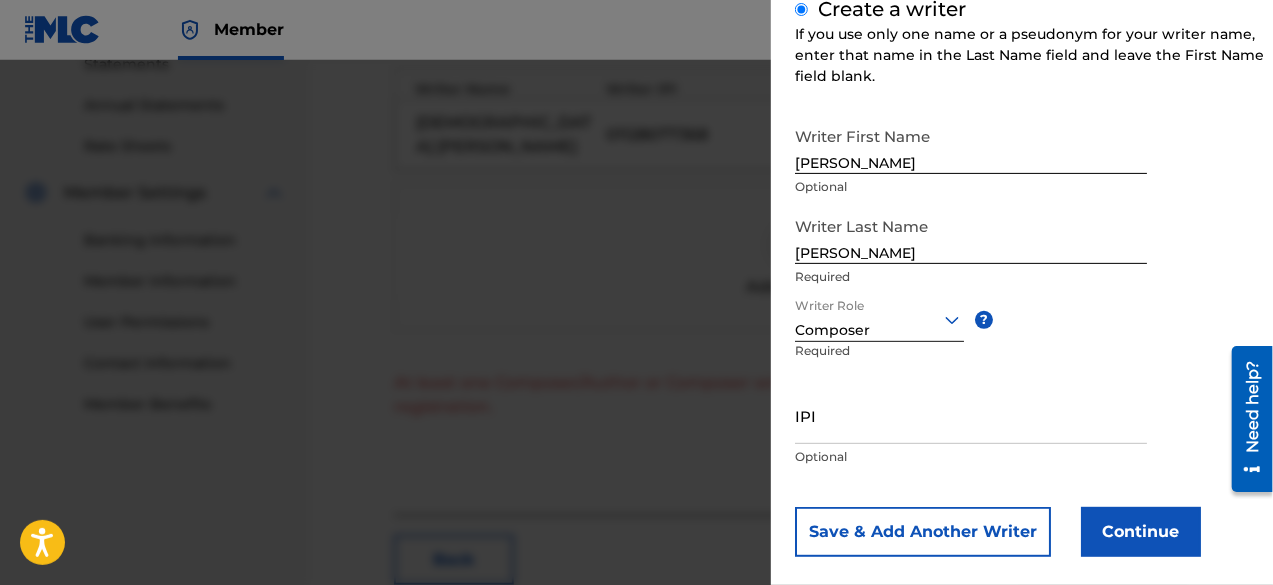 scroll, scrollTop: 282, scrollLeft: 0, axis: vertical 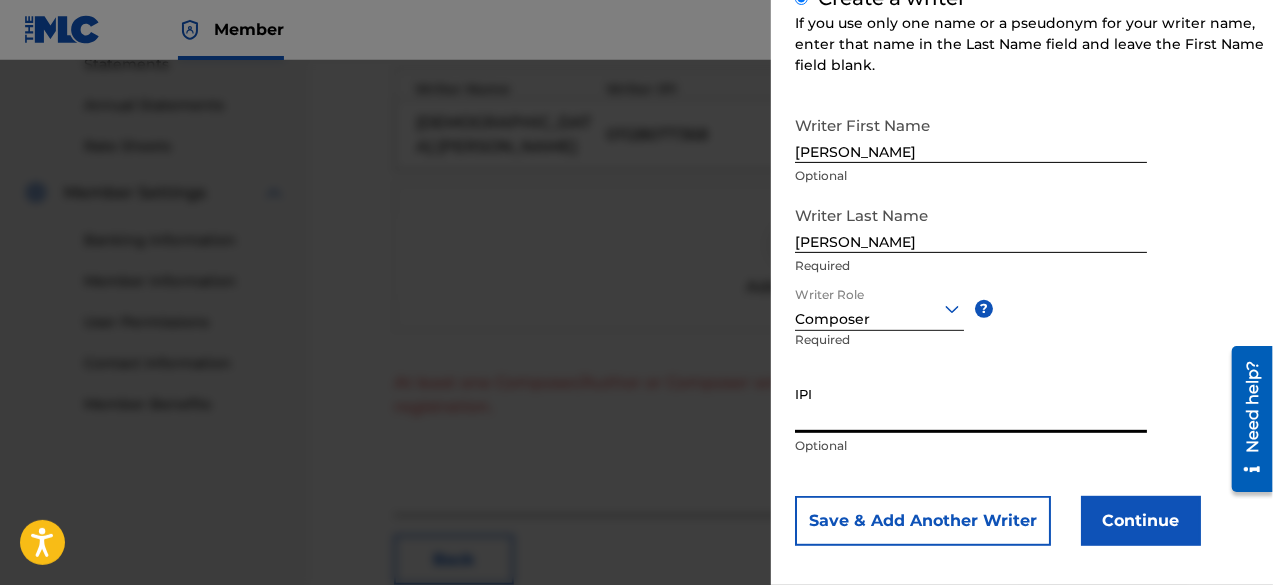 paste on "01128077172" 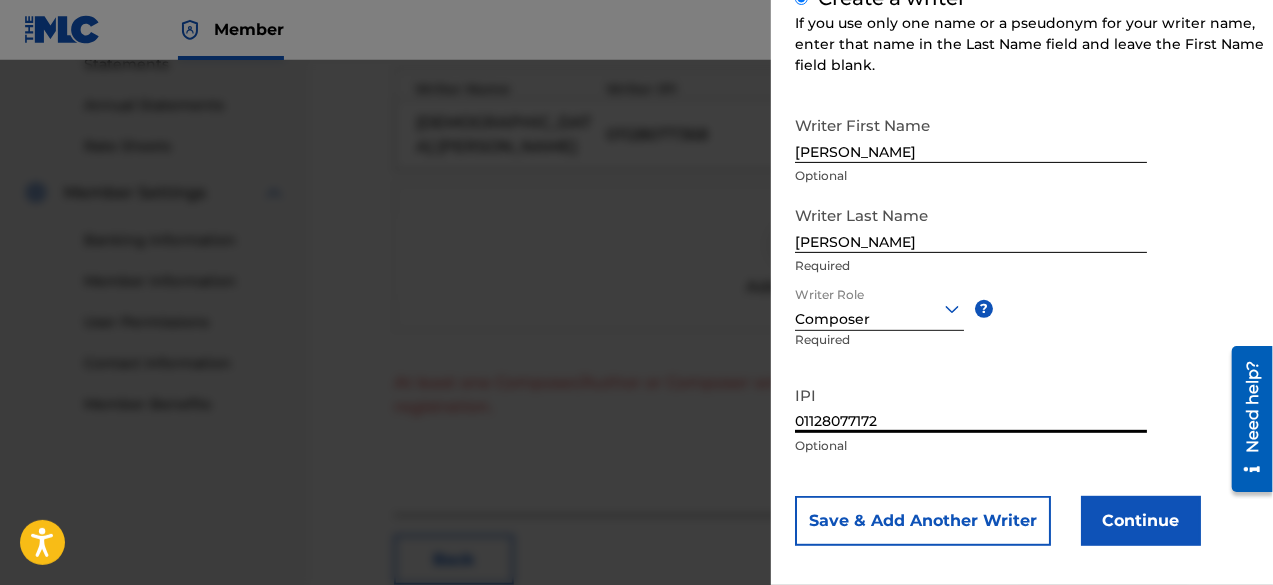 scroll, scrollTop: 805, scrollLeft: 0, axis: vertical 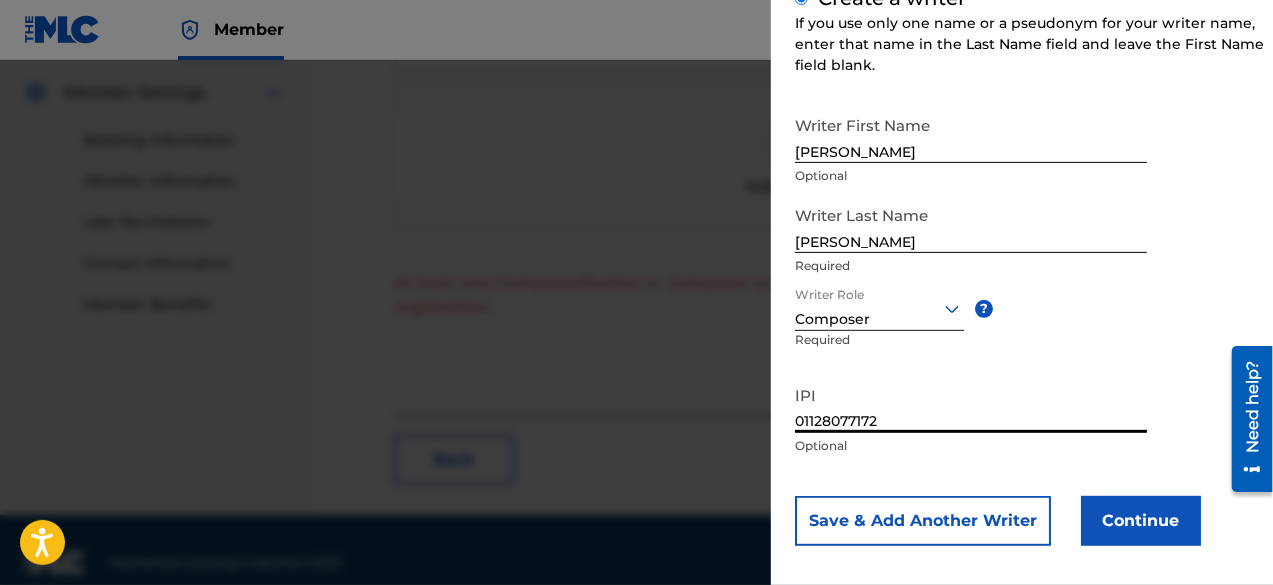 type on "01128077172" 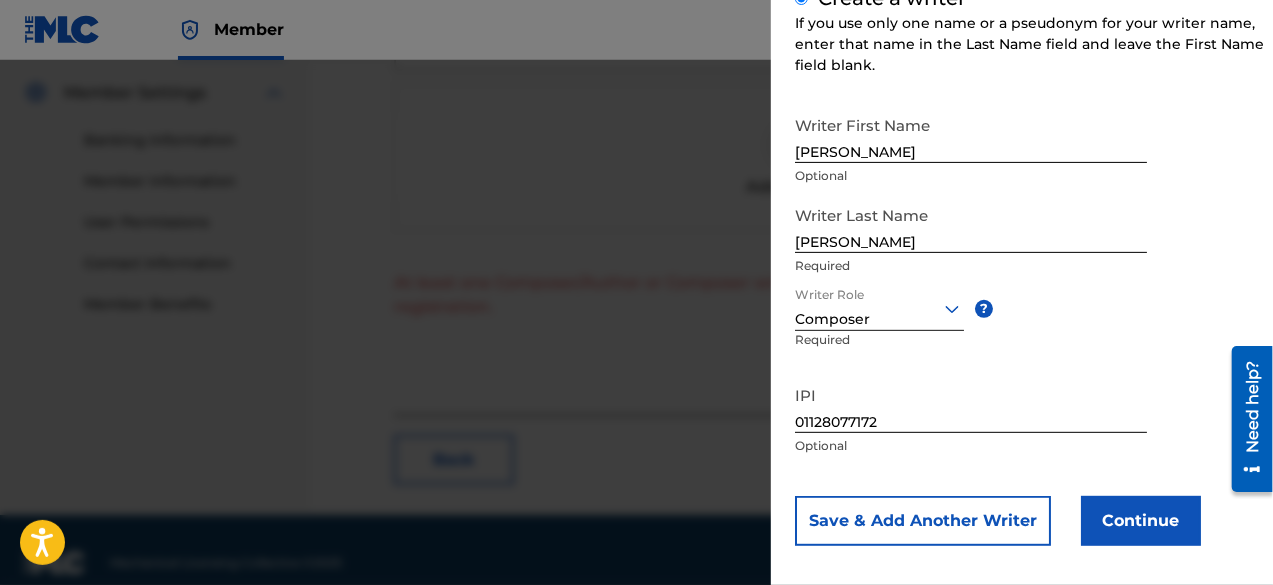 click on "Save & Add Another Writer" at bounding box center [923, 521] 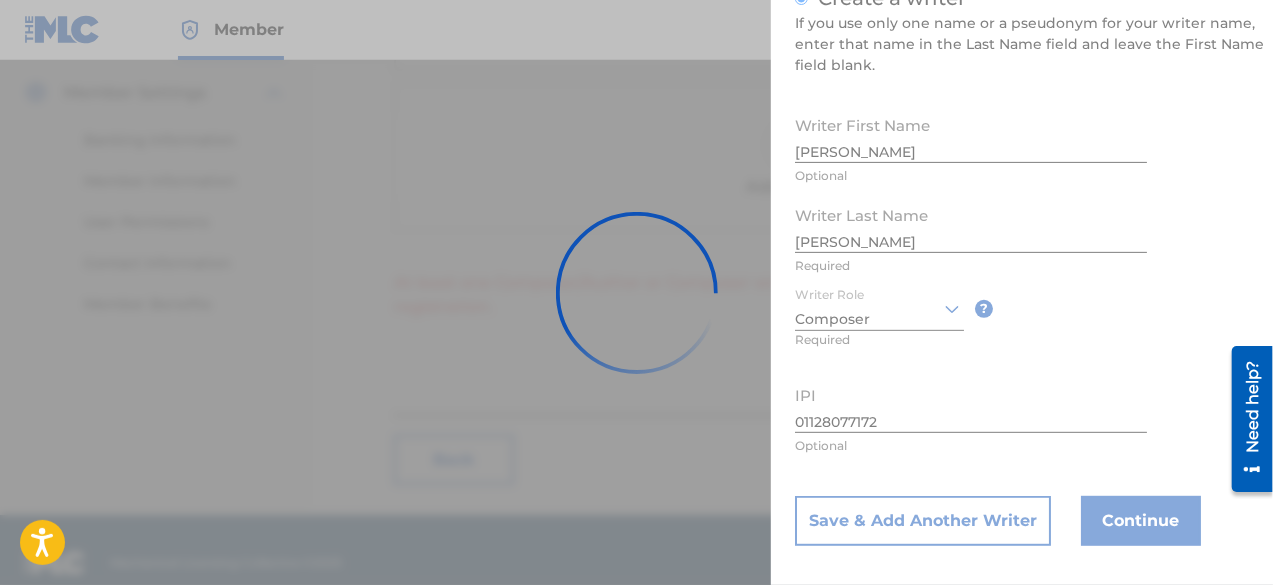 type 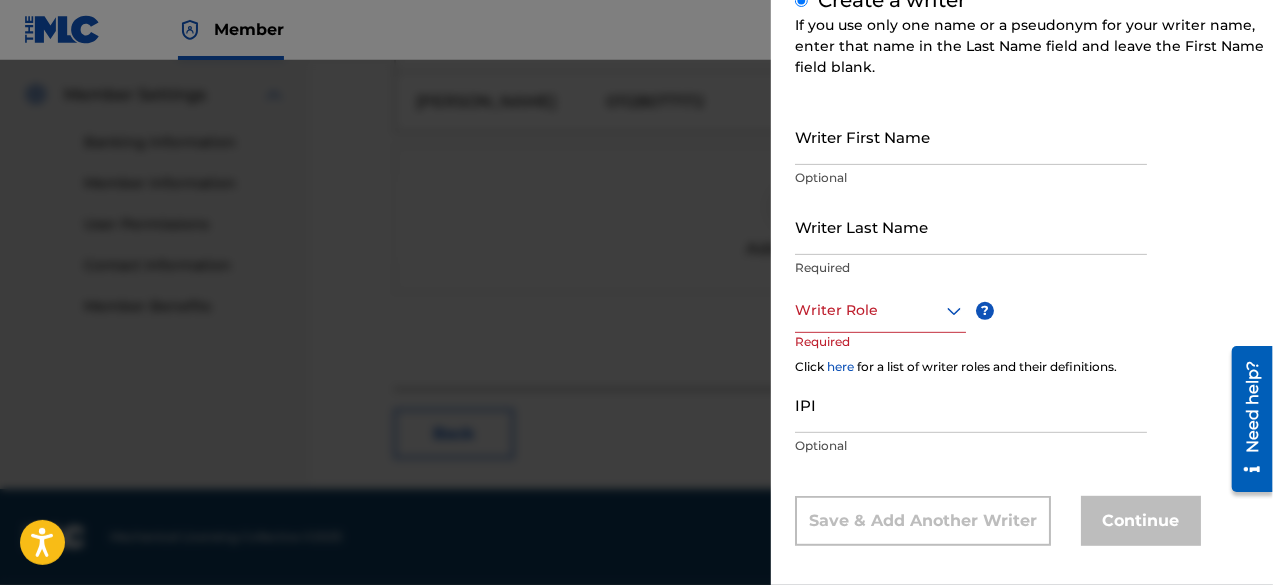 scroll, scrollTop: 280, scrollLeft: 0, axis: vertical 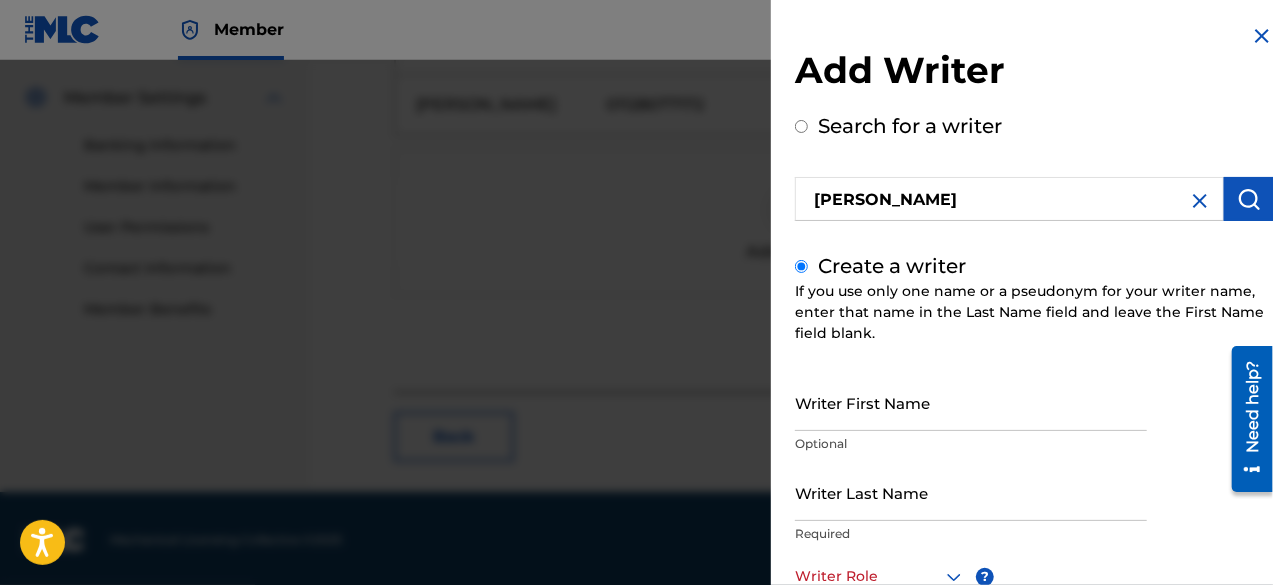click at bounding box center [1200, 201] 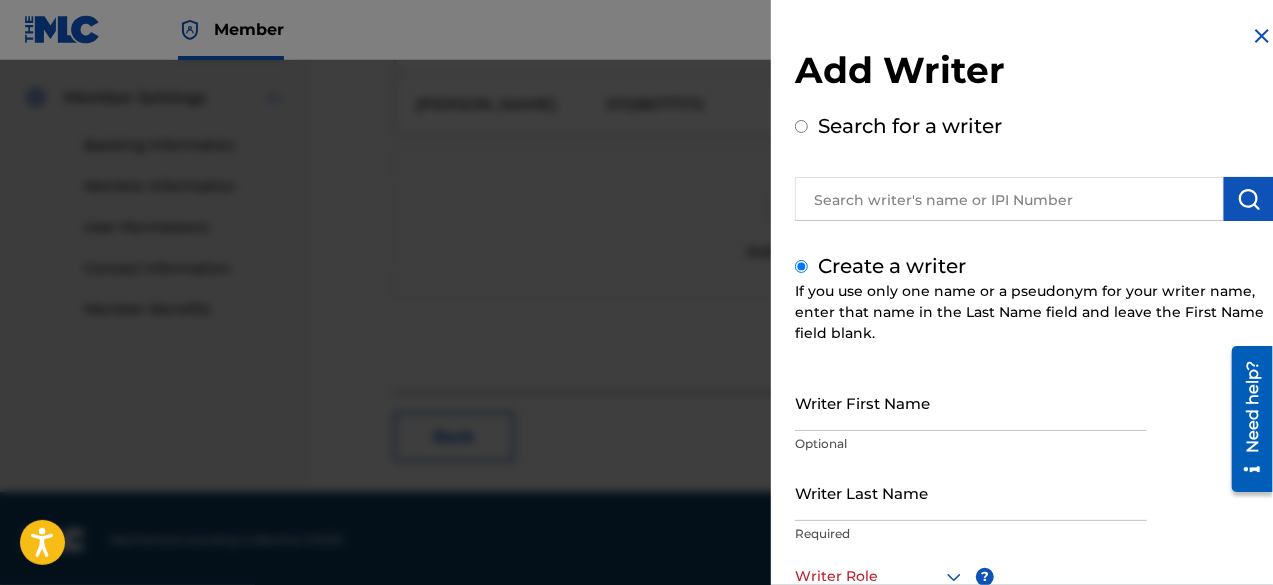 click on "Add Writer Search for a writer Create a writer If you use only one name or a pseudonym for your writer name, enter that name in the Last Name field and leave the First Name field blank. Writer First Name   Optional Writer Last Name   Required Writer Role ? Required Click   here   for a list of writer roles and their definitions. IPI   Optional Save & Add Another Writer Continue" at bounding box center (1034, 433) 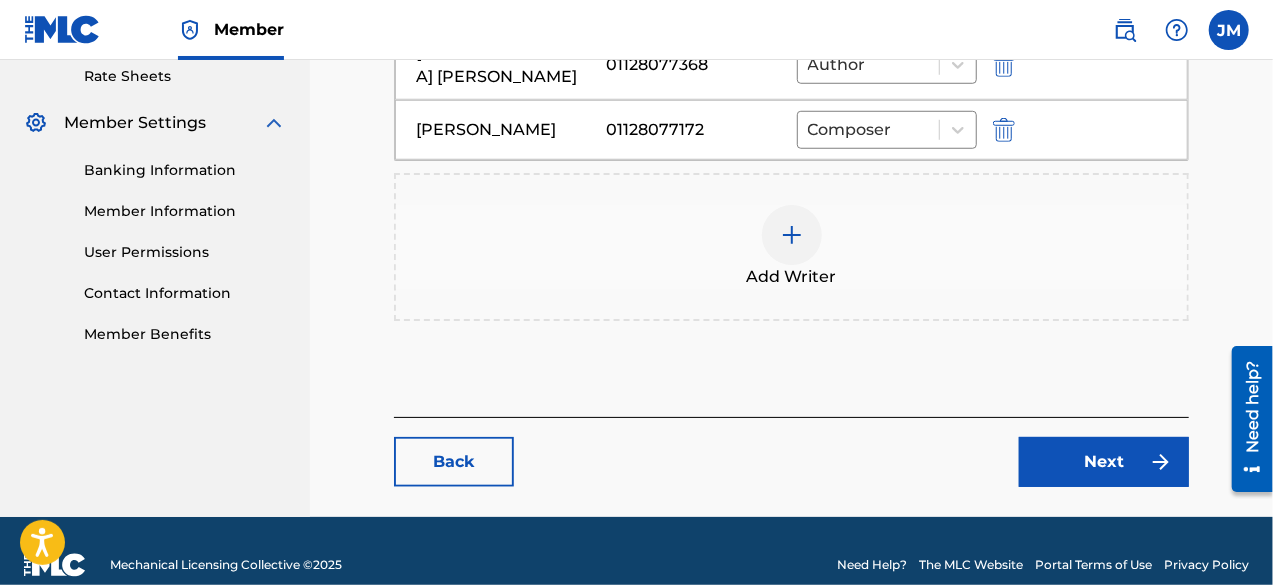 scroll, scrollTop: 800, scrollLeft: 0, axis: vertical 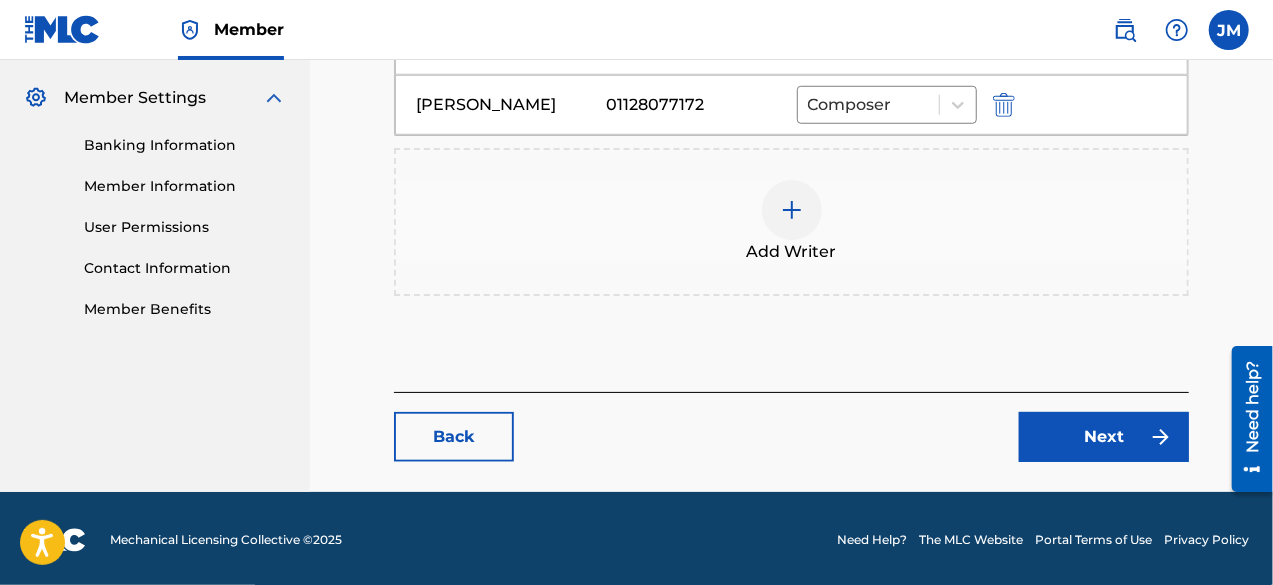 click on "Next" at bounding box center (1104, 437) 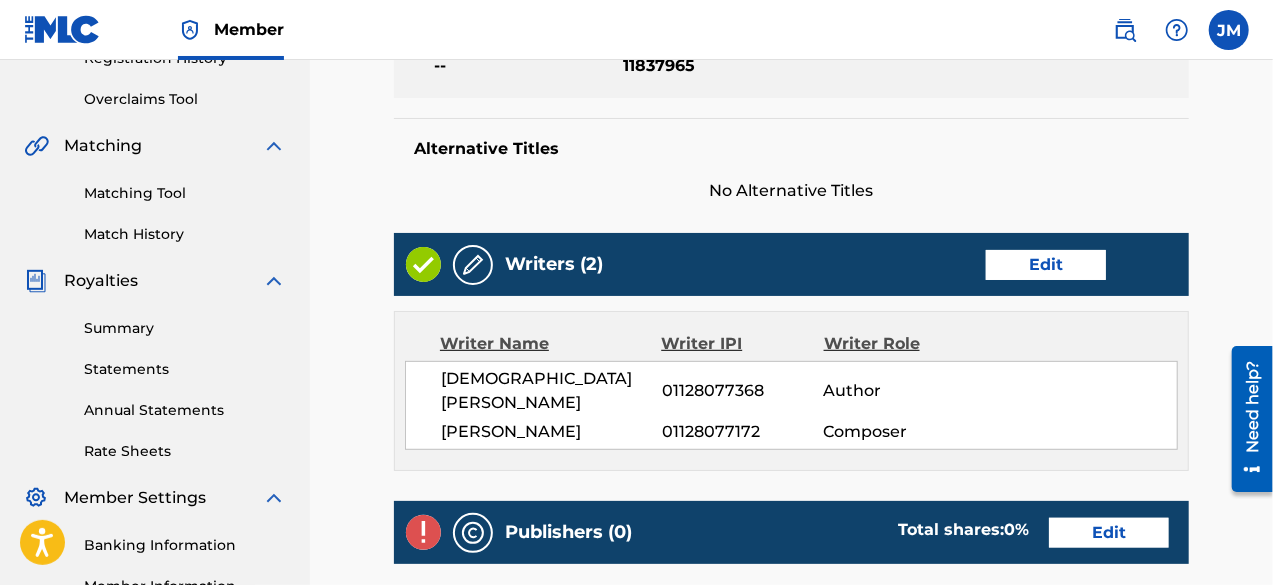scroll, scrollTop: 500, scrollLeft: 0, axis: vertical 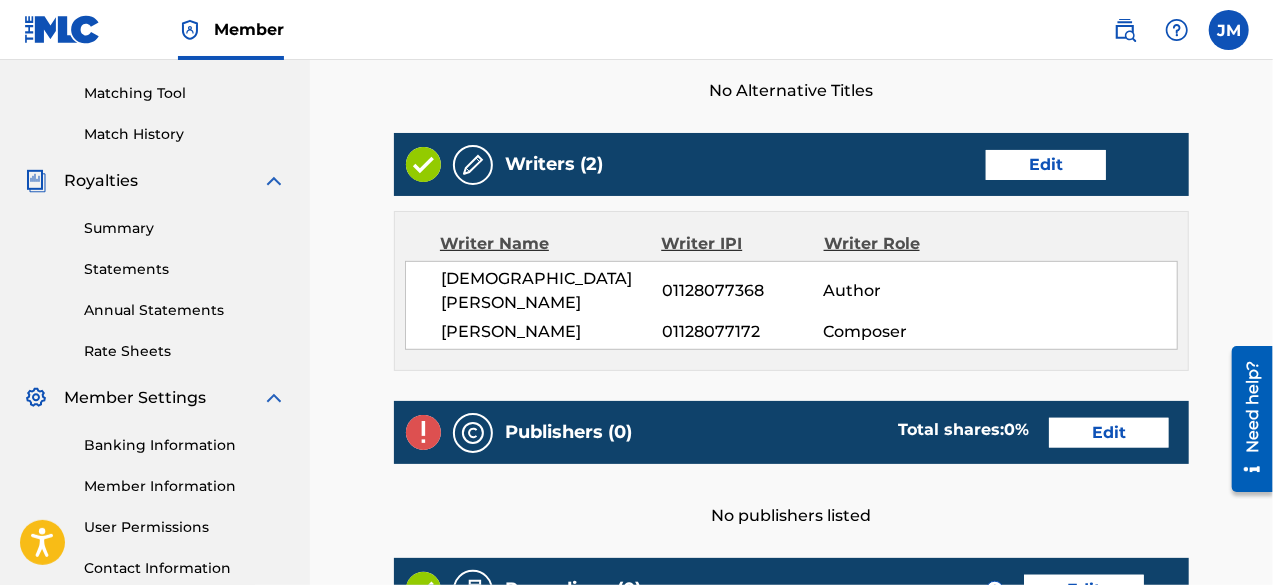 click on "Edit" at bounding box center [1109, 433] 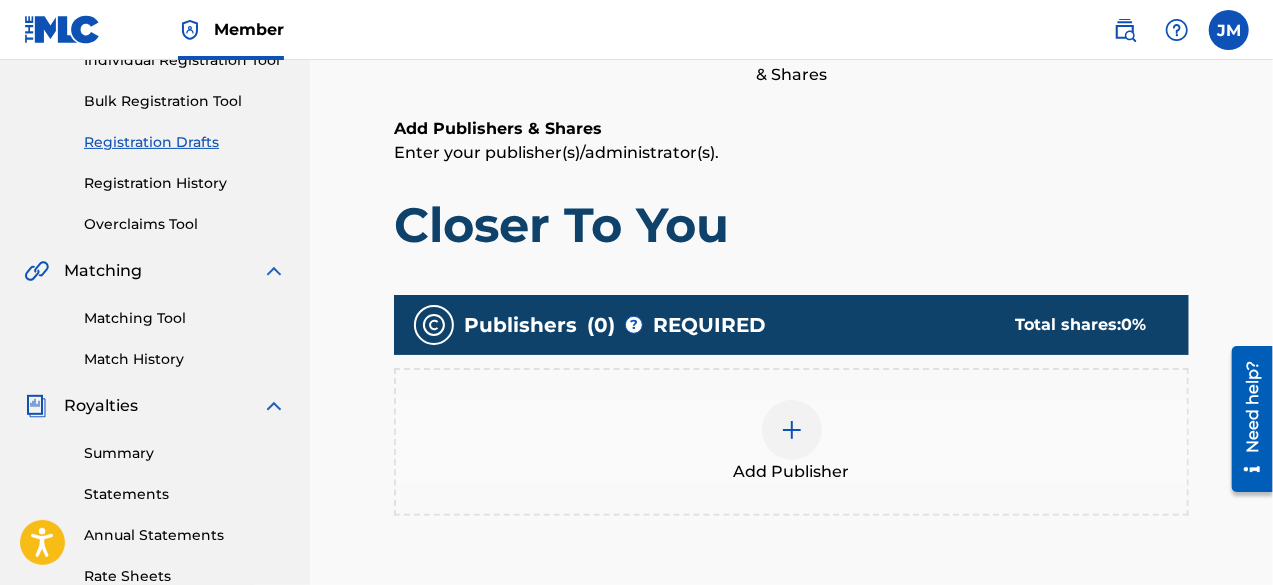 scroll, scrollTop: 300, scrollLeft: 0, axis: vertical 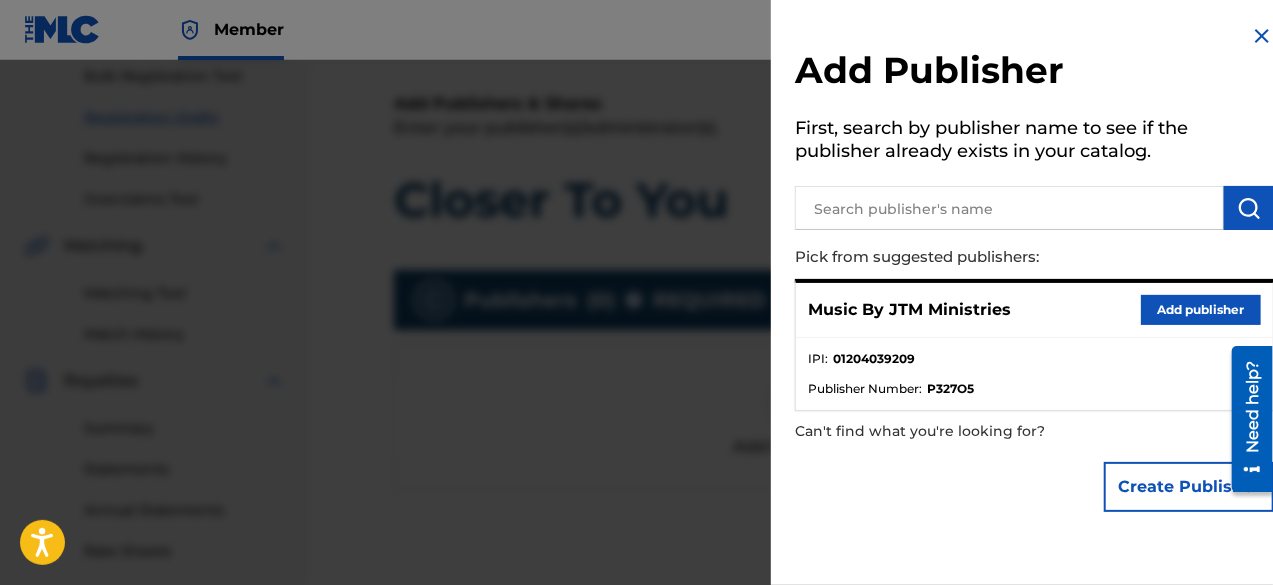 click on "Add publisher" at bounding box center (1201, 310) 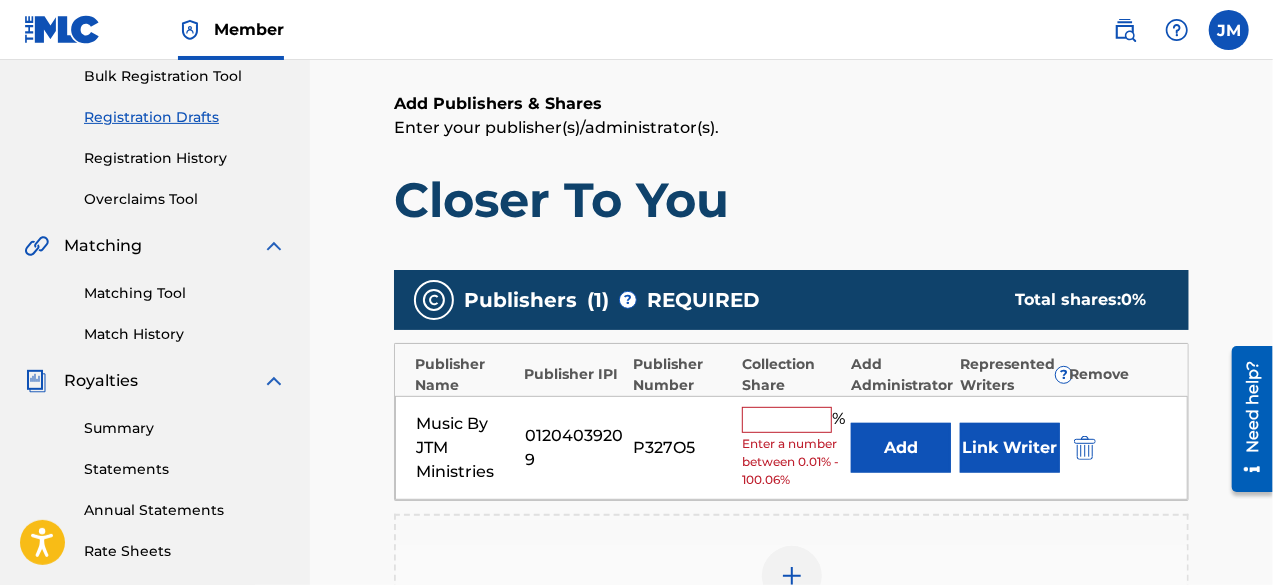click at bounding box center (787, 420) 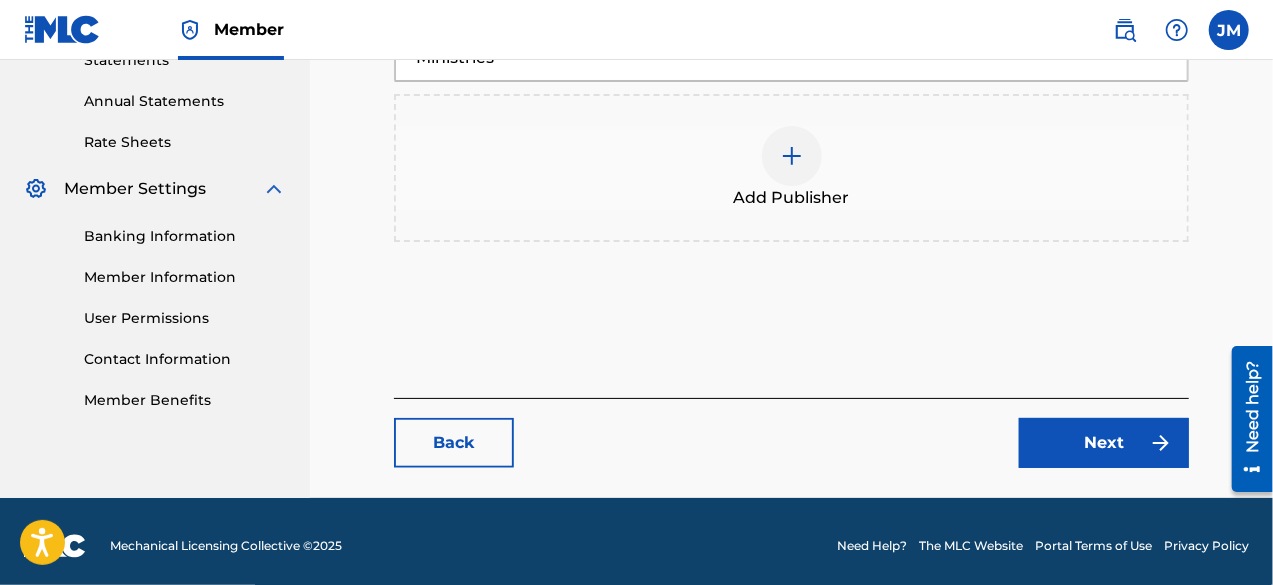 scroll, scrollTop: 716, scrollLeft: 0, axis: vertical 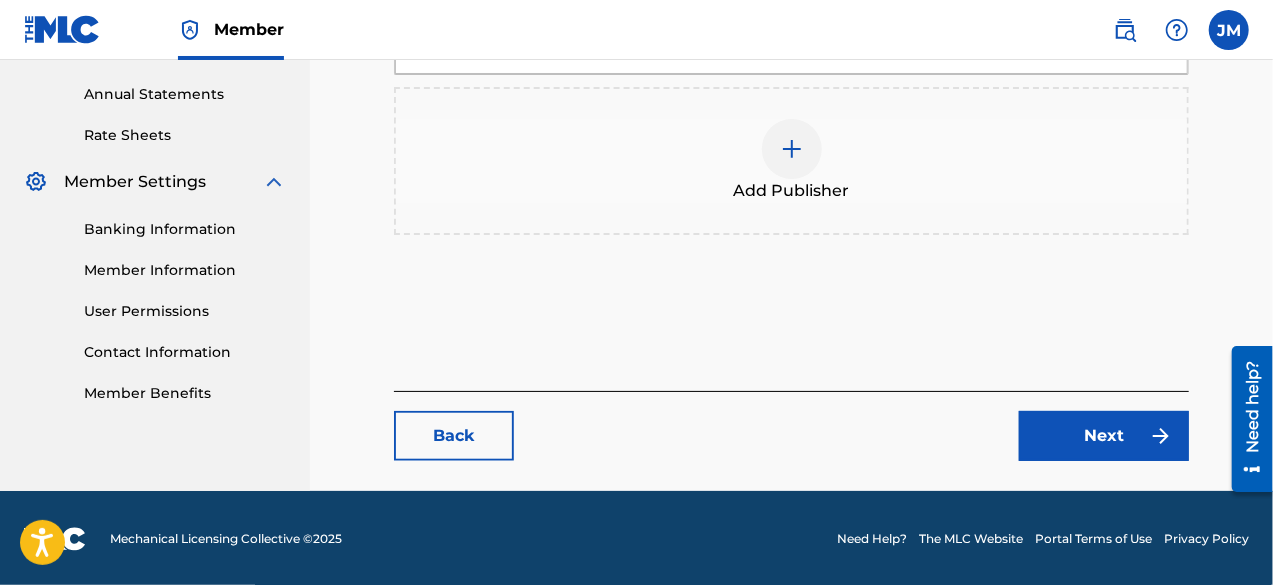 type on "100" 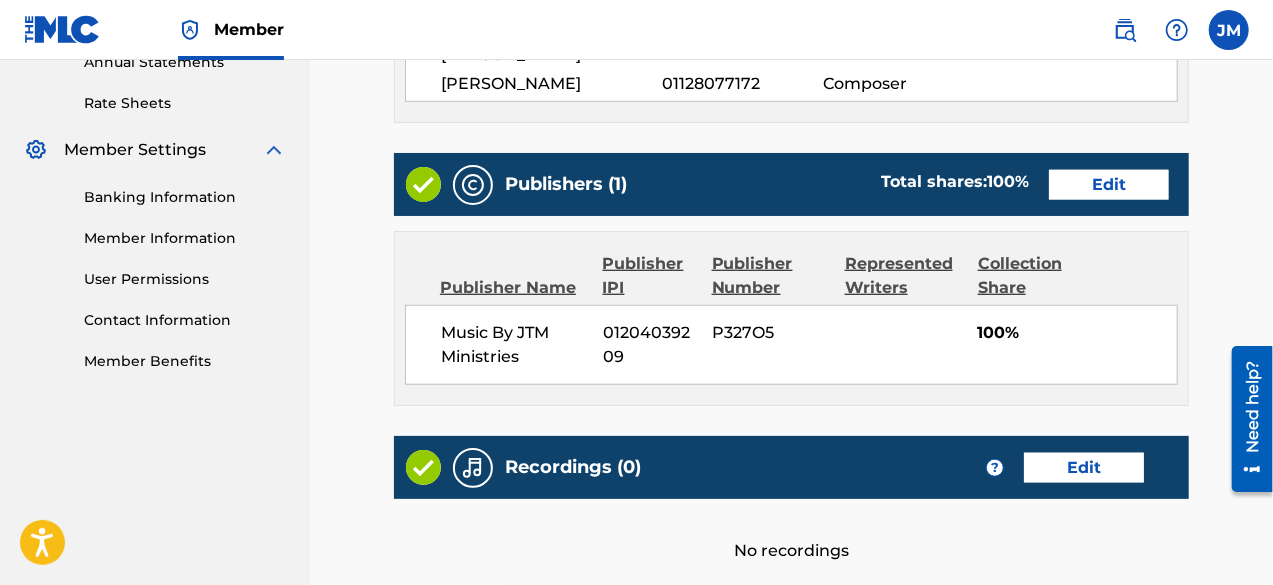 scroll, scrollTop: 800, scrollLeft: 0, axis: vertical 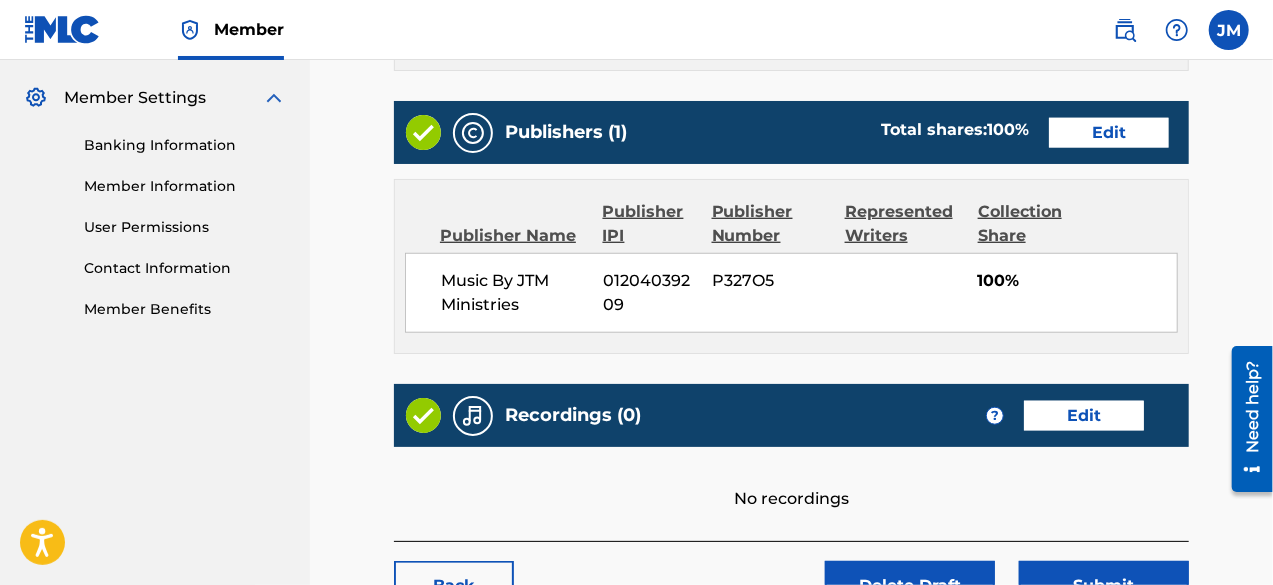 click on "Edit" at bounding box center (1084, 416) 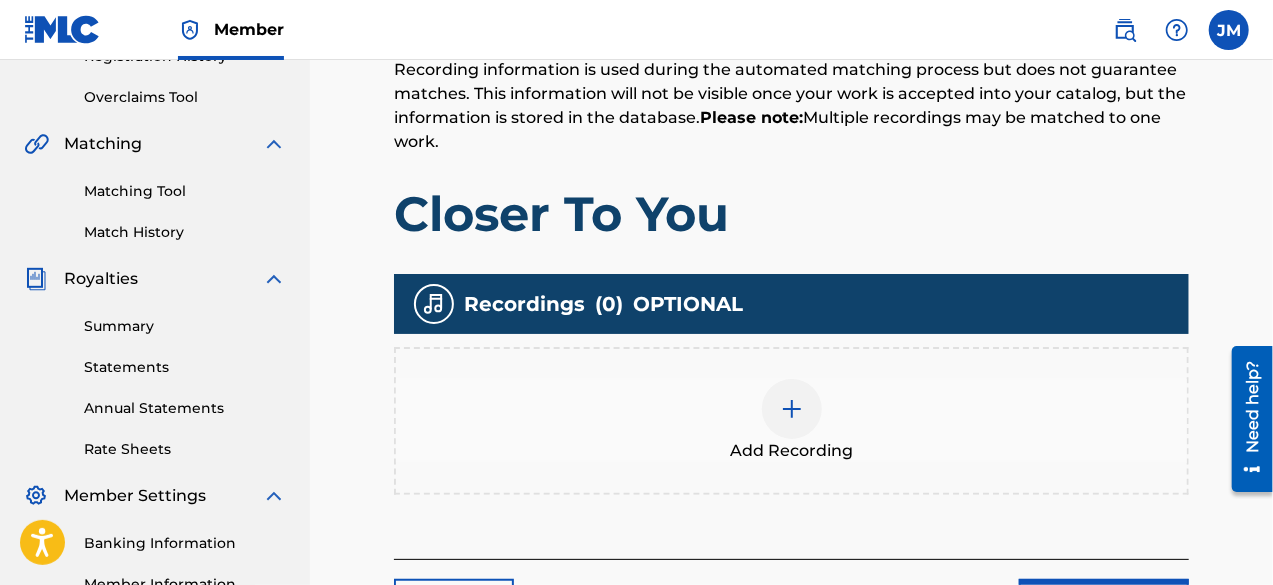 scroll, scrollTop: 500, scrollLeft: 0, axis: vertical 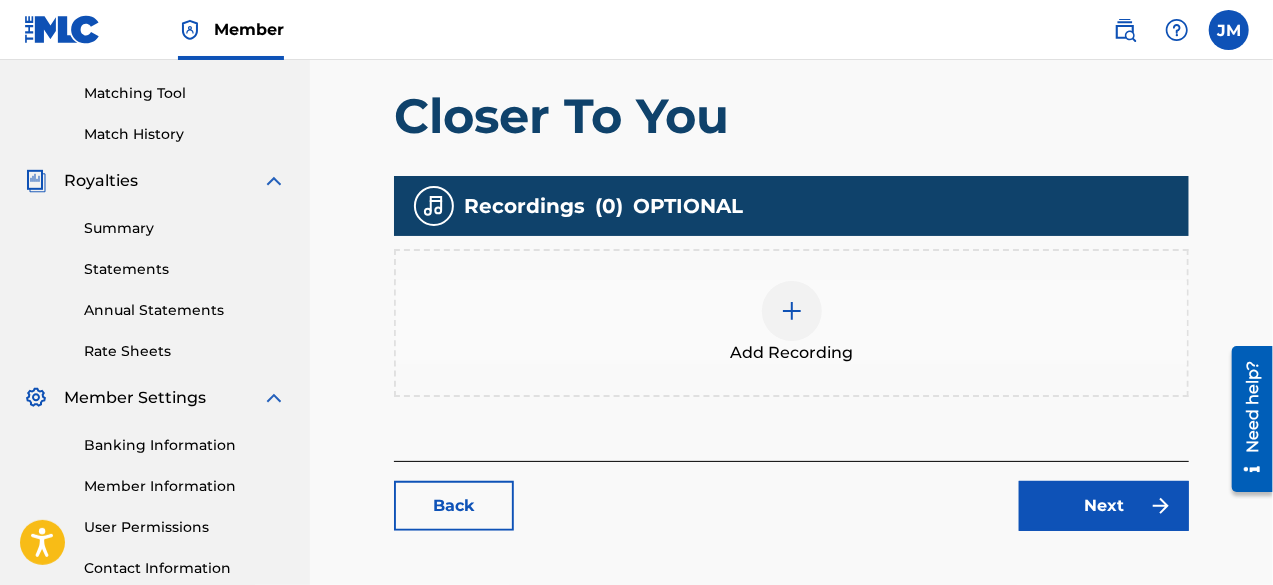 click at bounding box center (792, 311) 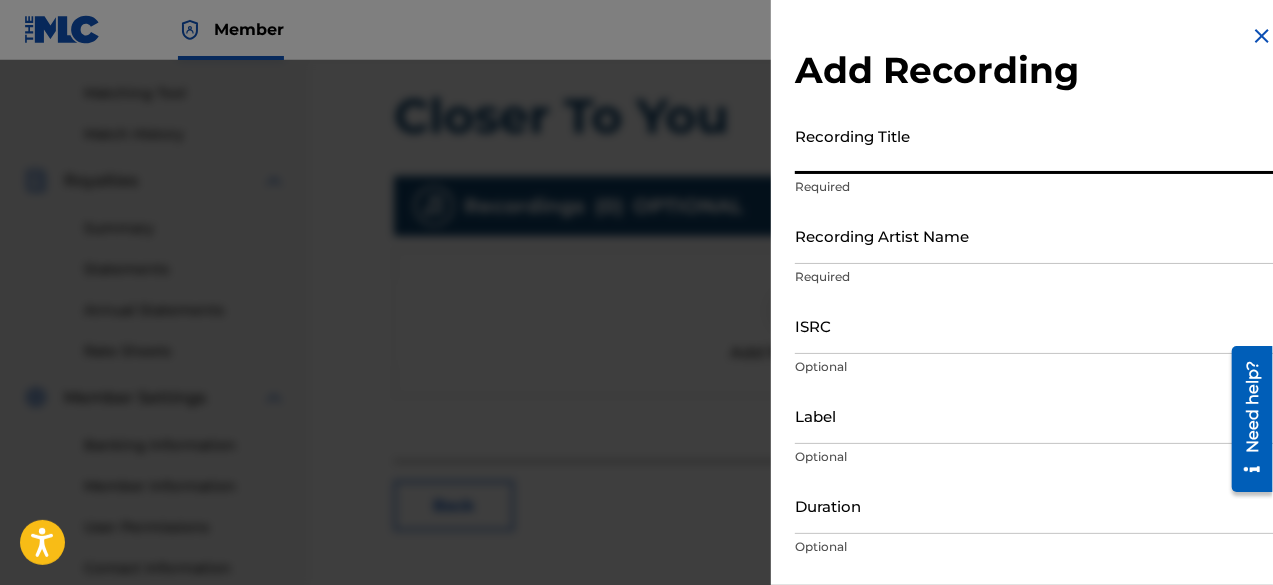 click on "Recording Title" at bounding box center (1034, 145) 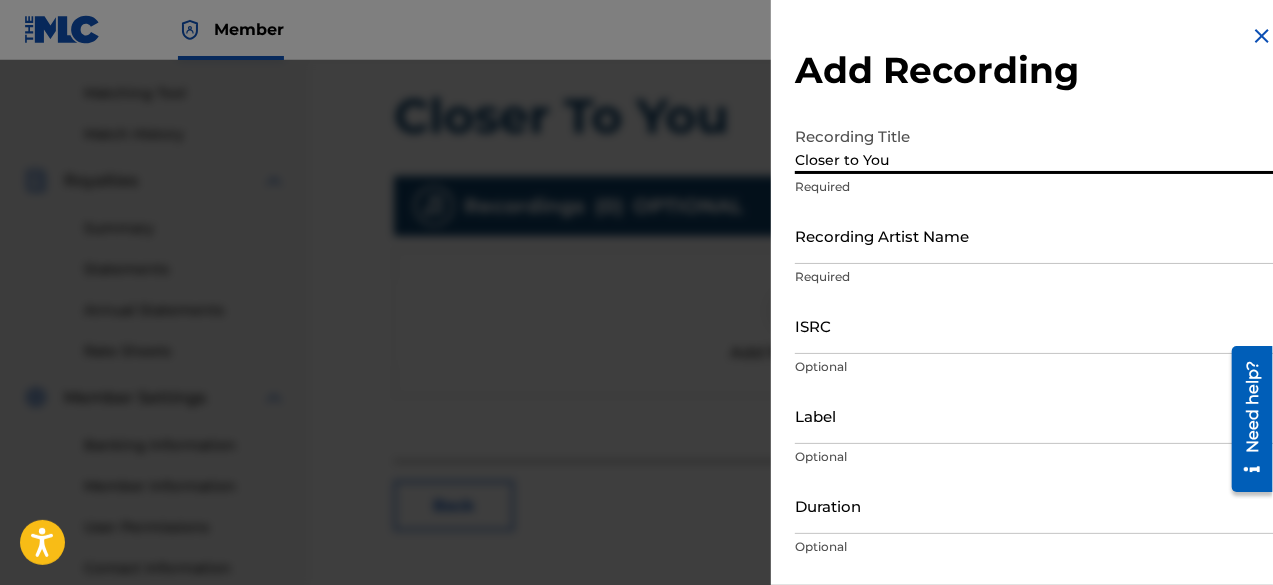 type on "Closer to You" 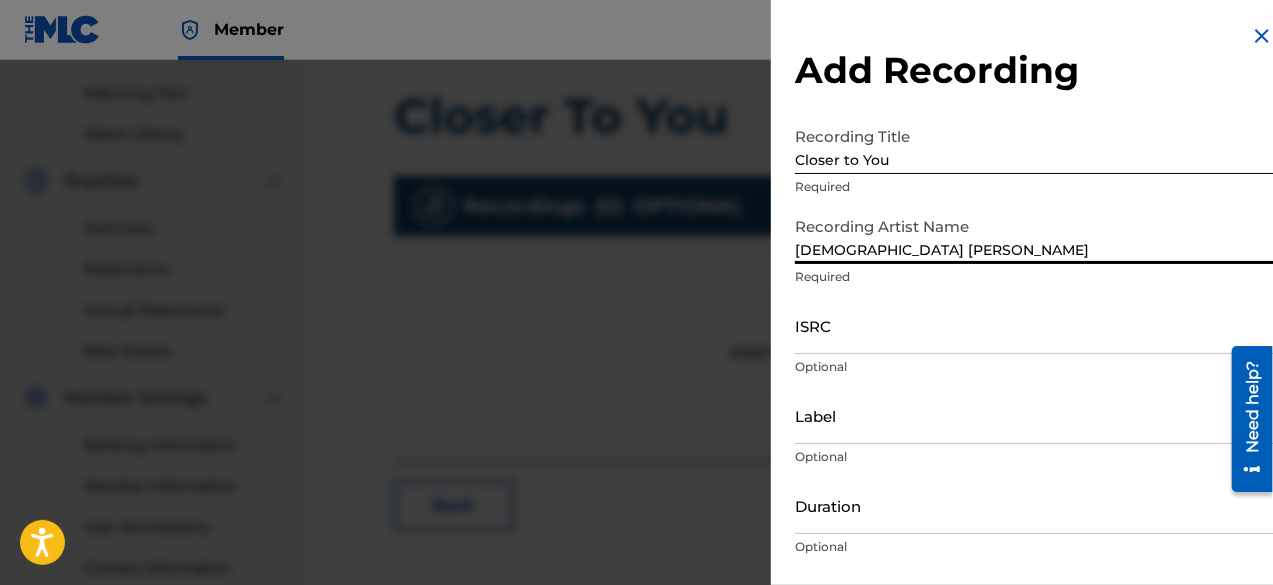 type on "[DEMOGRAPHIC_DATA] [PERSON_NAME]" 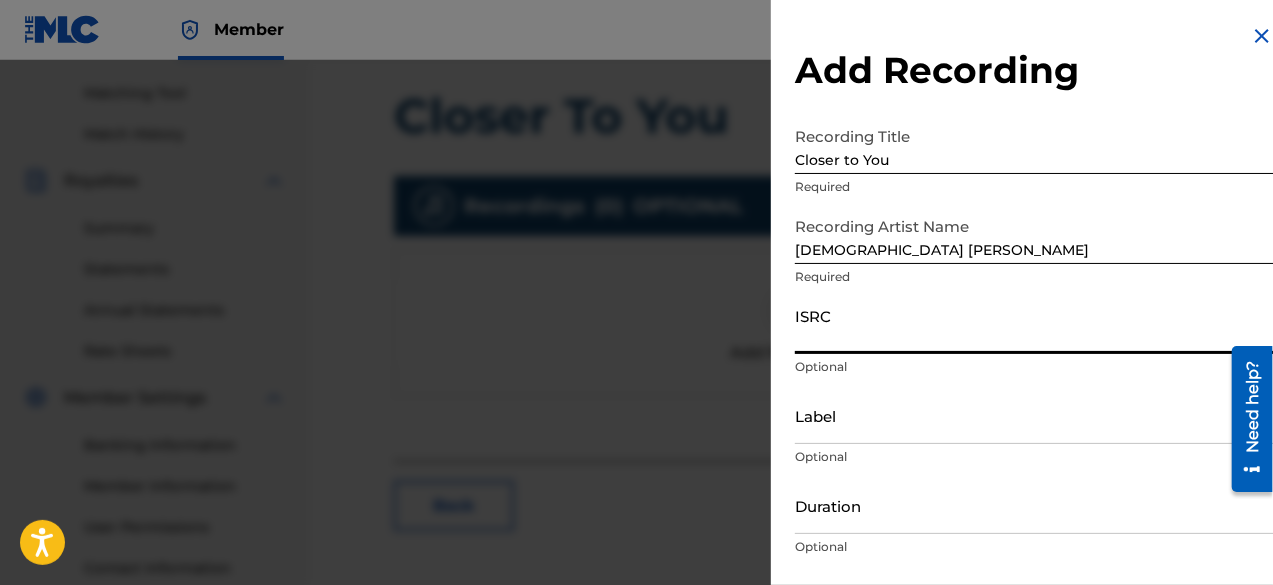 click on "ISRC" at bounding box center [1034, 325] 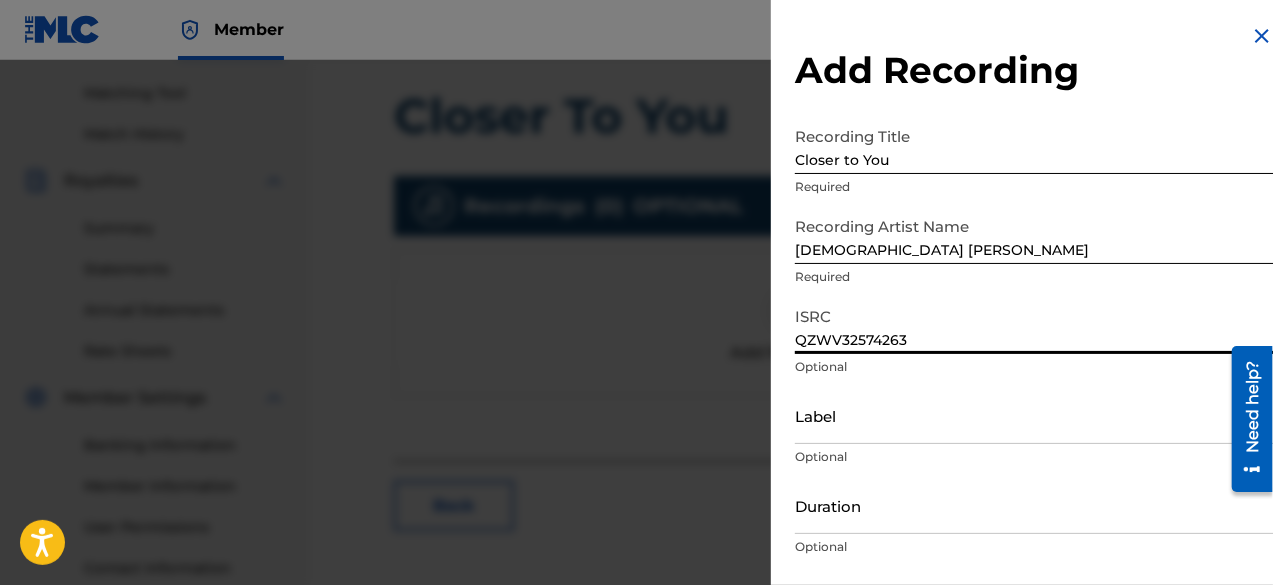 type on "QZWV32574263" 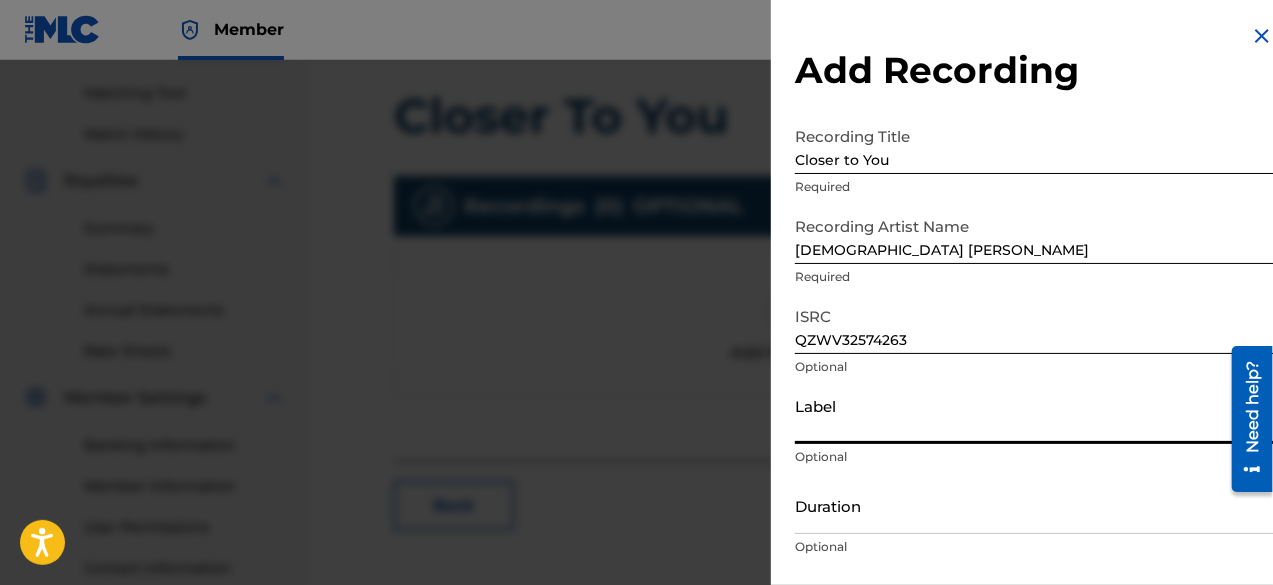 click on "Label" at bounding box center (1034, 415) 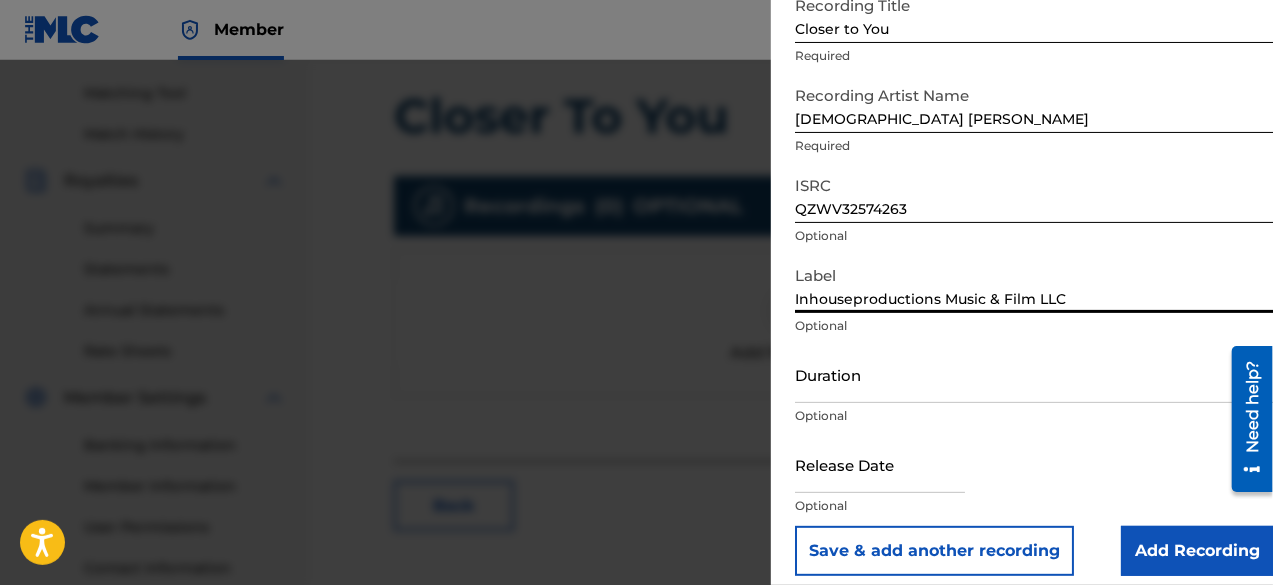 scroll, scrollTop: 146, scrollLeft: 0, axis: vertical 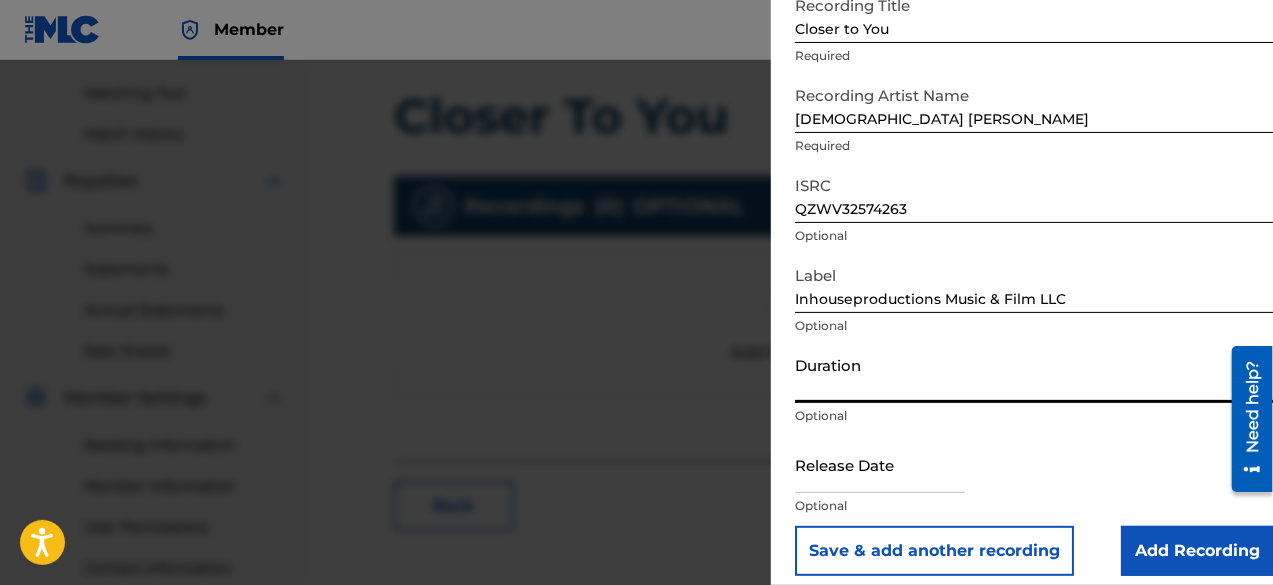 click on "Duration" at bounding box center [1034, 374] 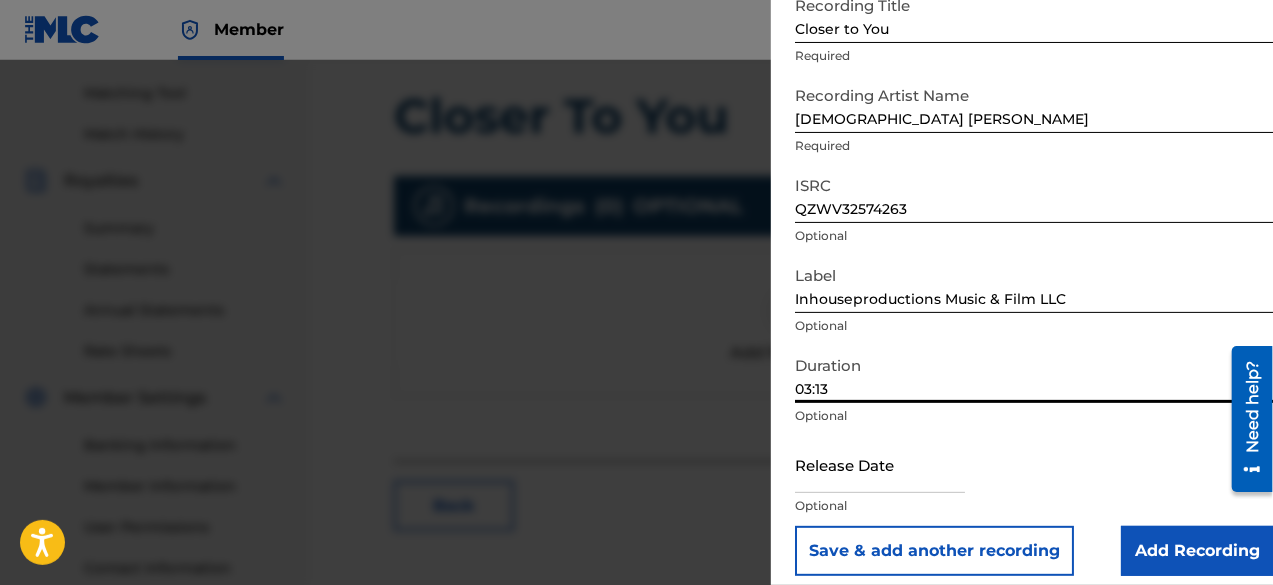 type on "03:13" 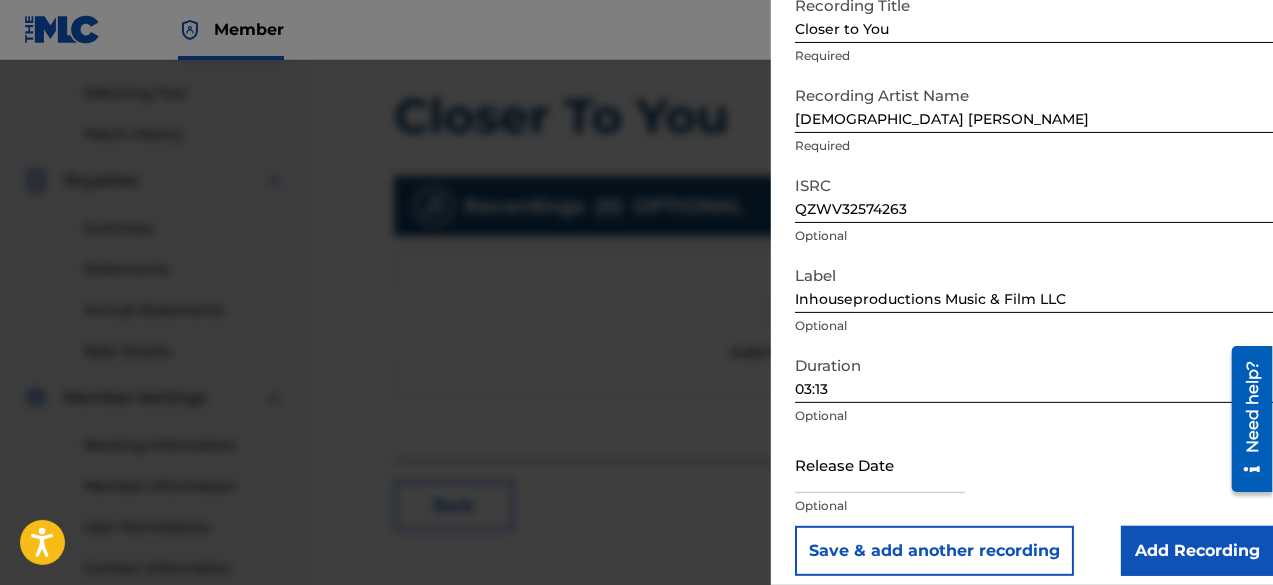 click at bounding box center [880, 464] 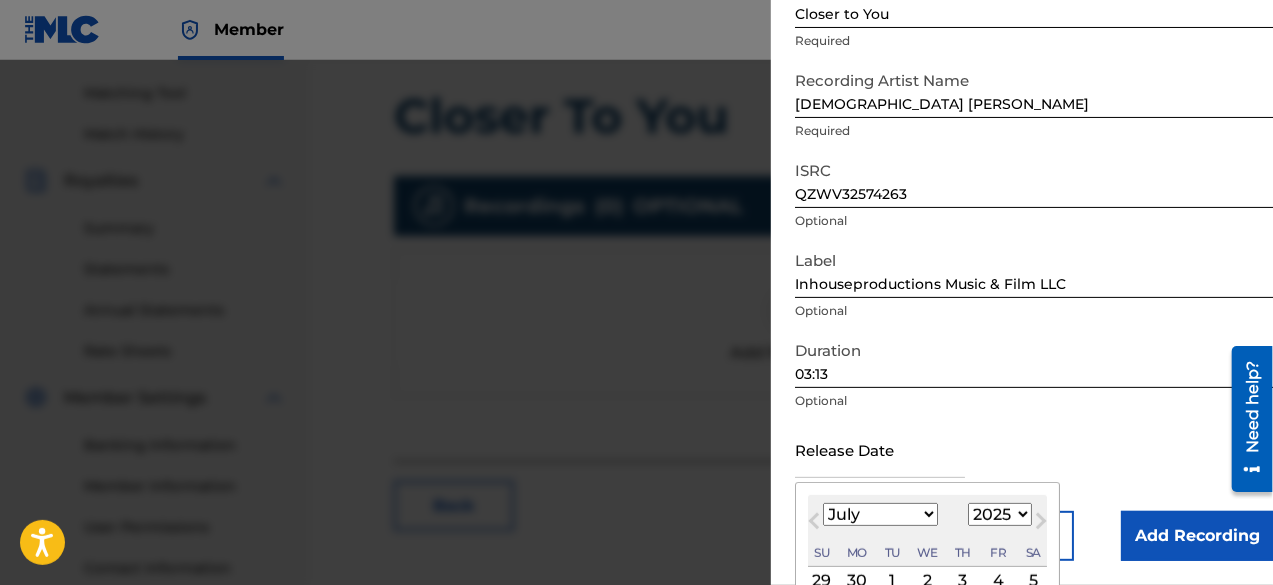 click on "January February March April May June July August September October November December" at bounding box center (880, 514) 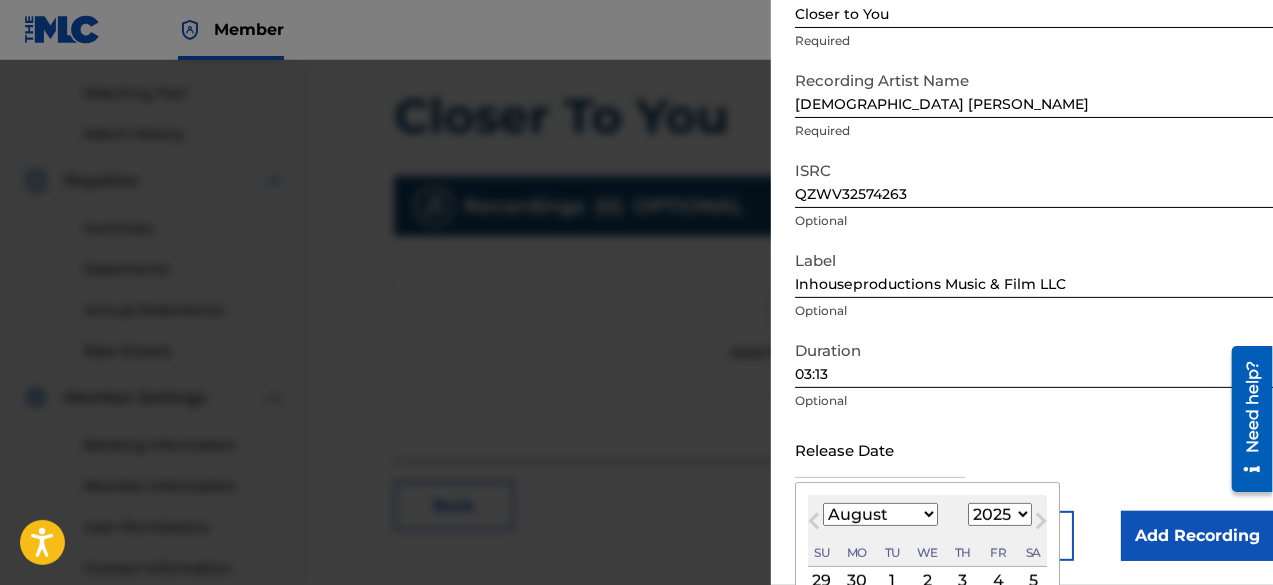 click on "January February March April May June July August September October November December" at bounding box center [880, 514] 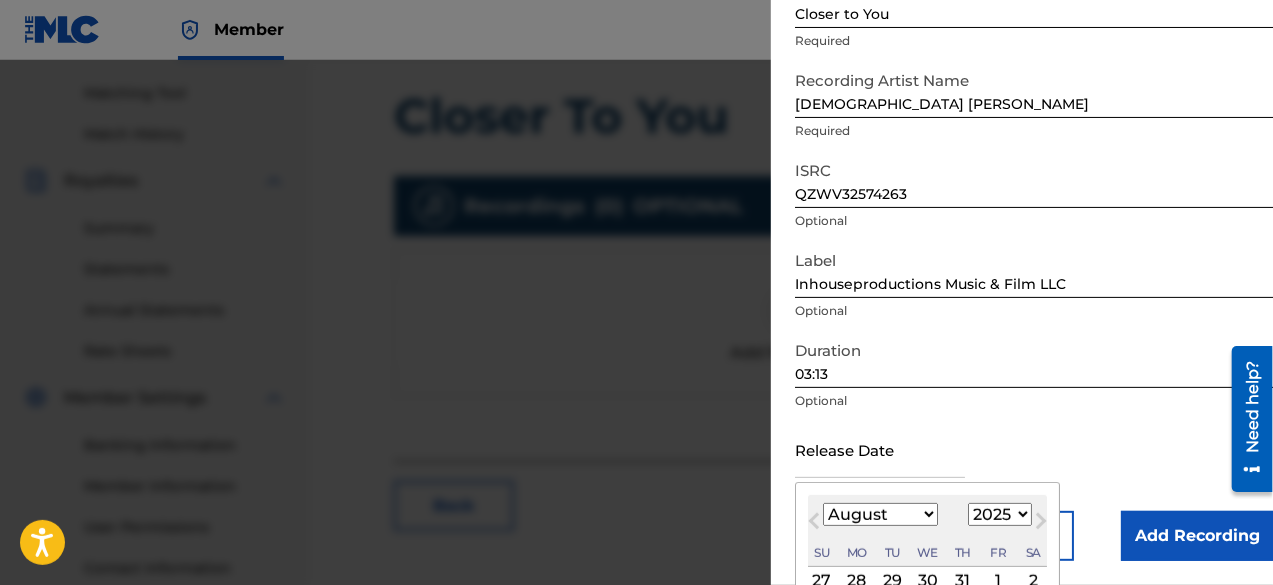 scroll, scrollTop: 246, scrollLeft: 0, axis: vertical 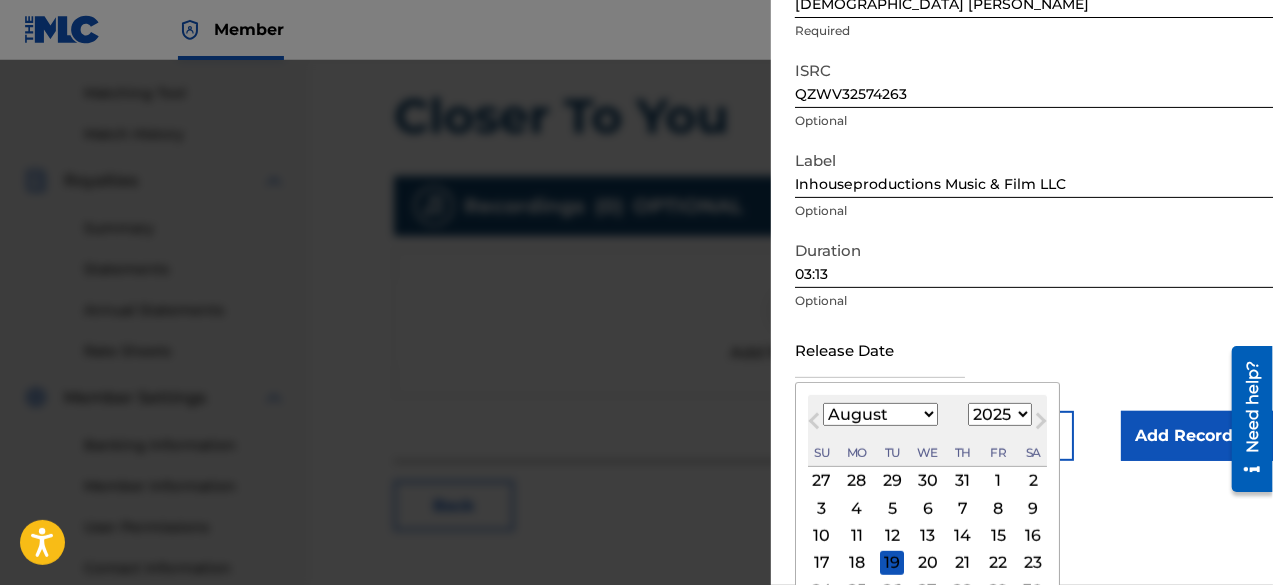 click on "1" at bounding box center (998, 481) 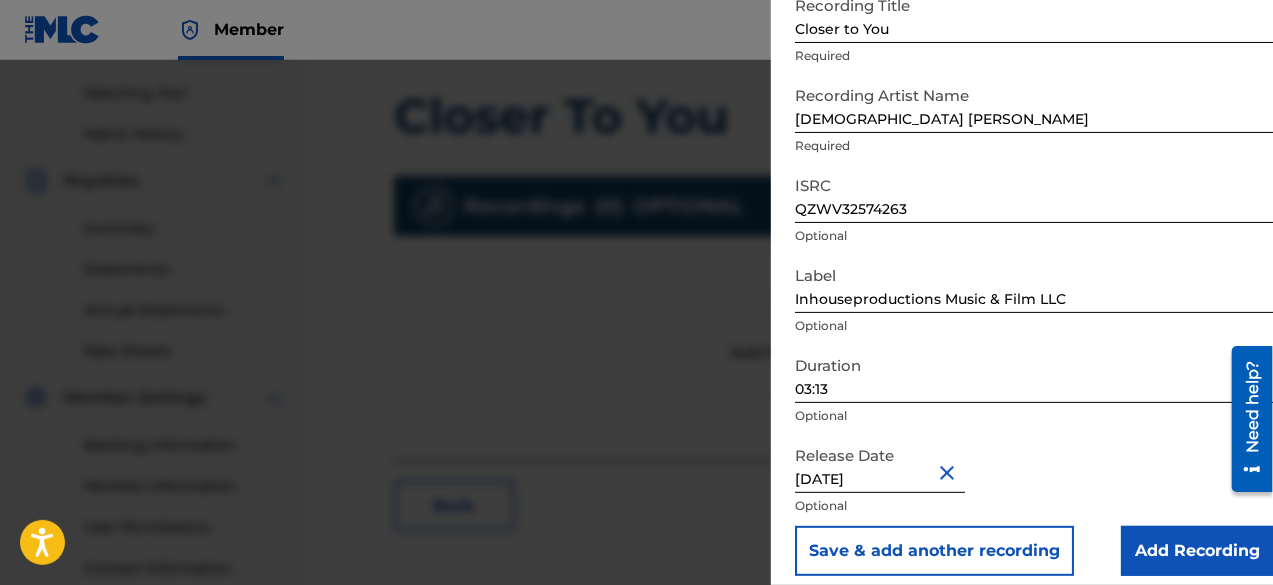 scroll, scrollTop: 146, scrollLeft: 0, axis: vertical 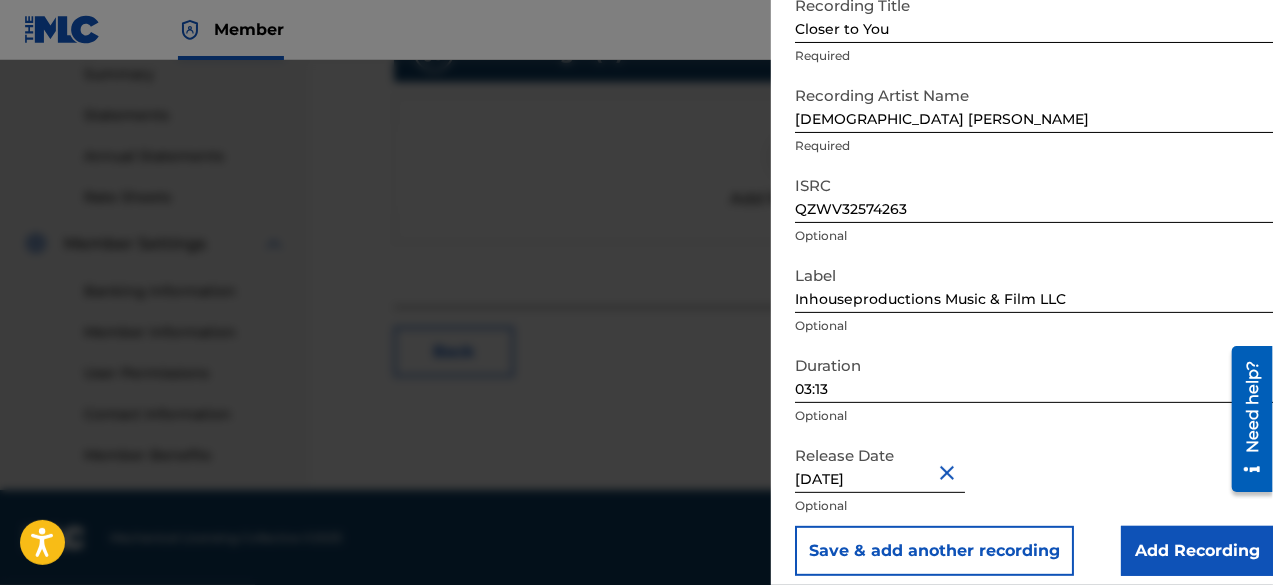 click on "Save & add another recording" at bounding box center [934, 551] 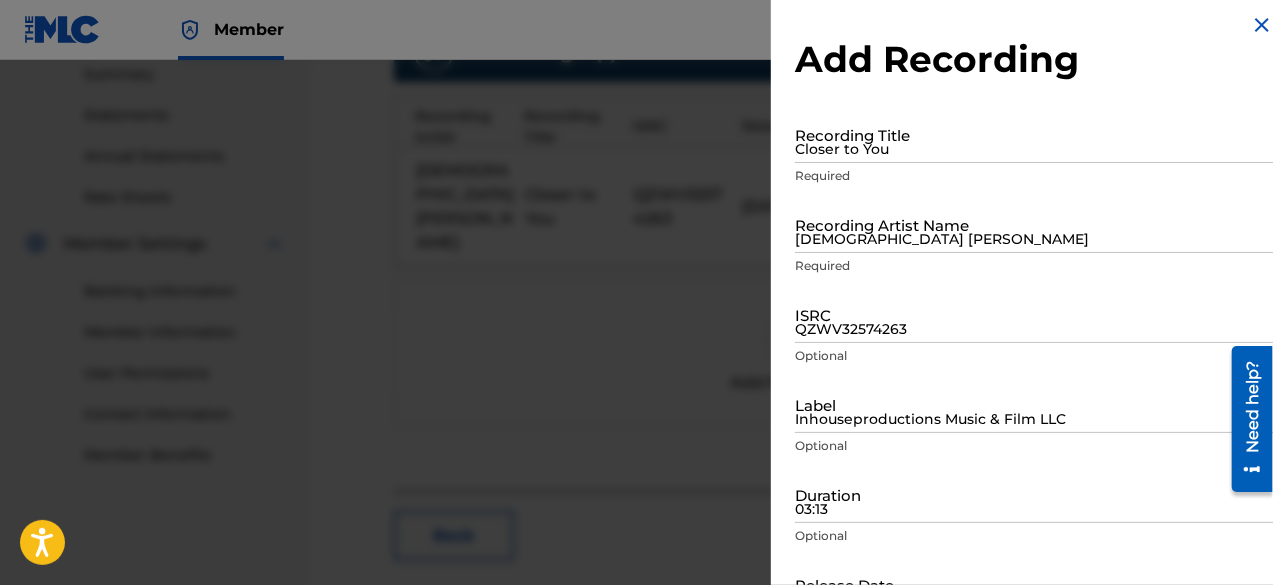 scroll, scrollTop: 0, scrollLeft: 0, axis: both 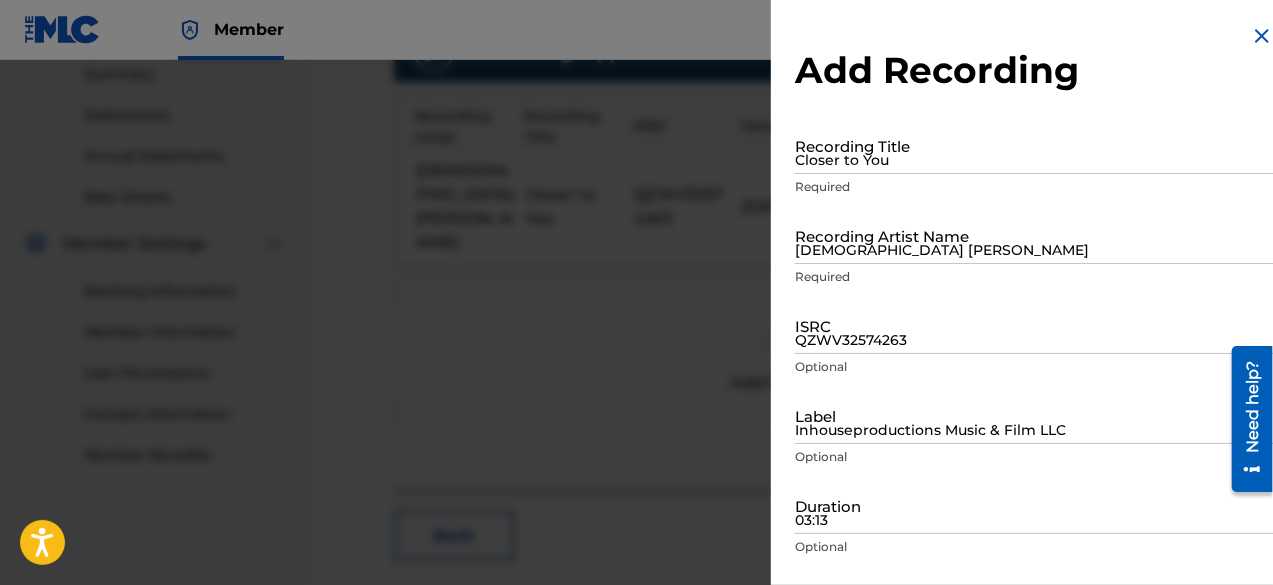 click at bounding box center (1262, 36) 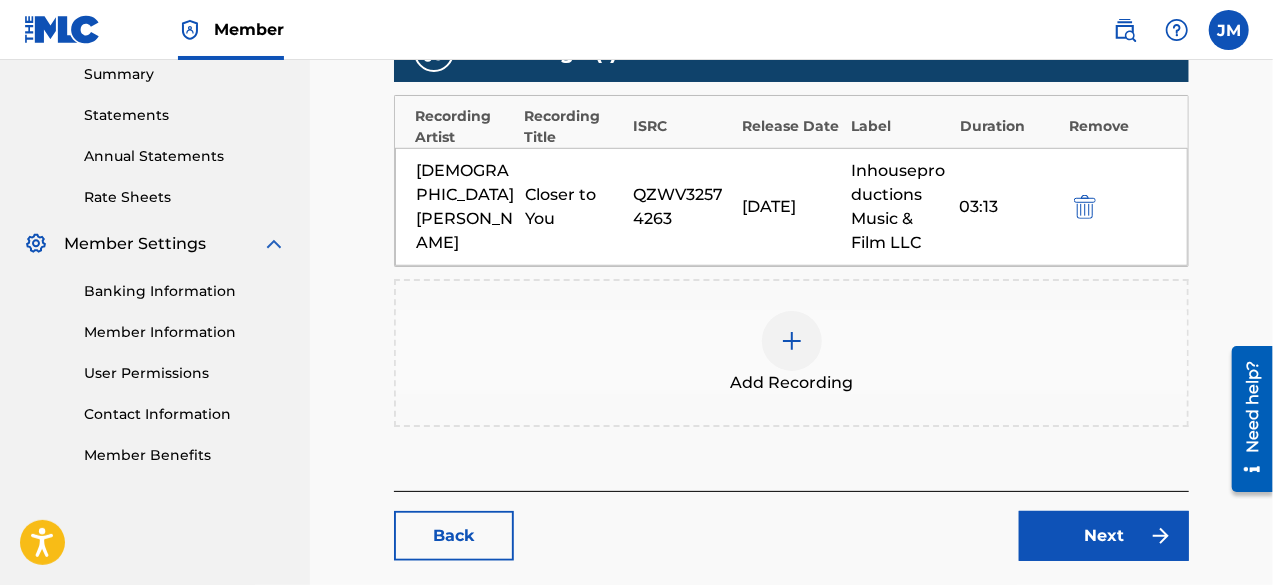 scroll, scrollTop: 754, scrollLeft: 0, axis: vertical 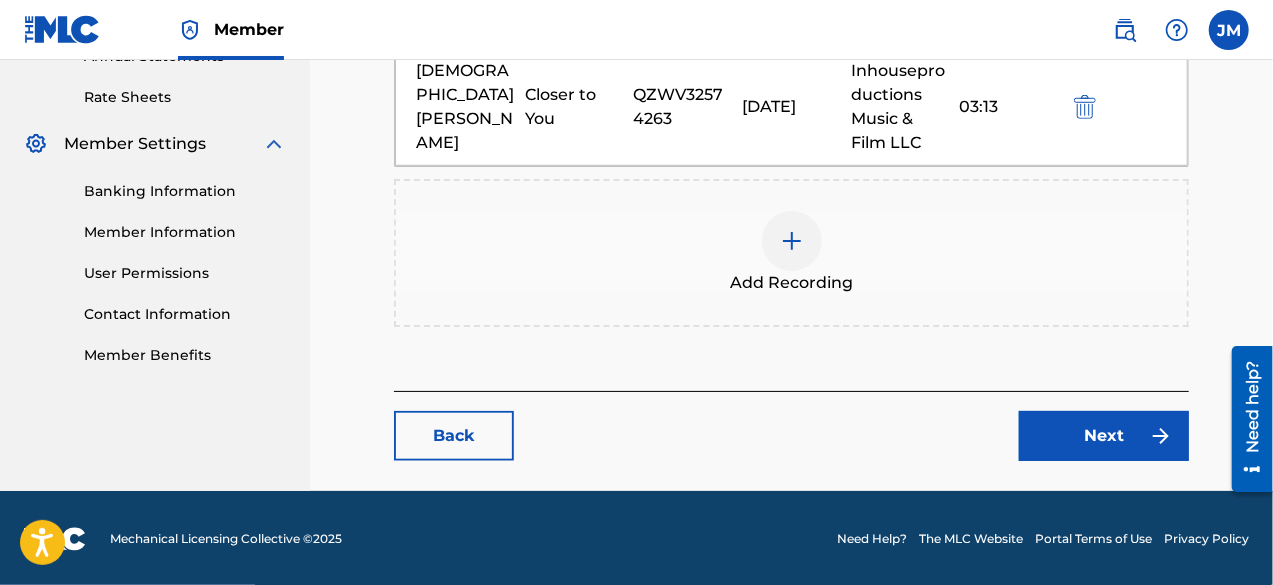 click on "Next" at bounding box center [1104, 436] 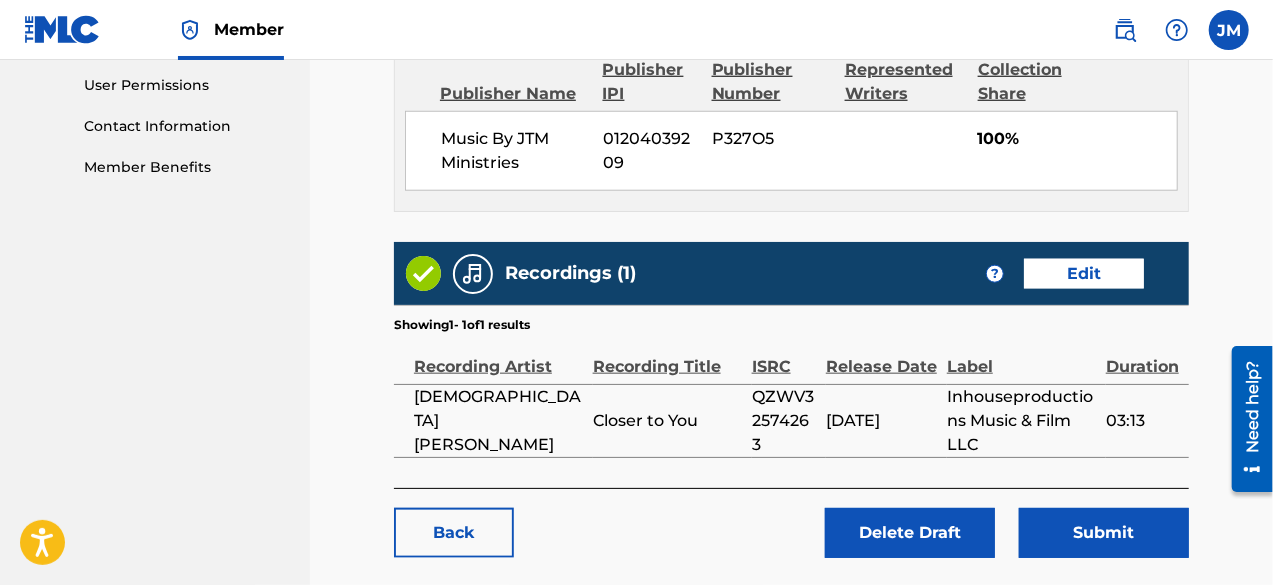 scroll, scrollTop: 1000, scrollLeft: 0, axis: vertical 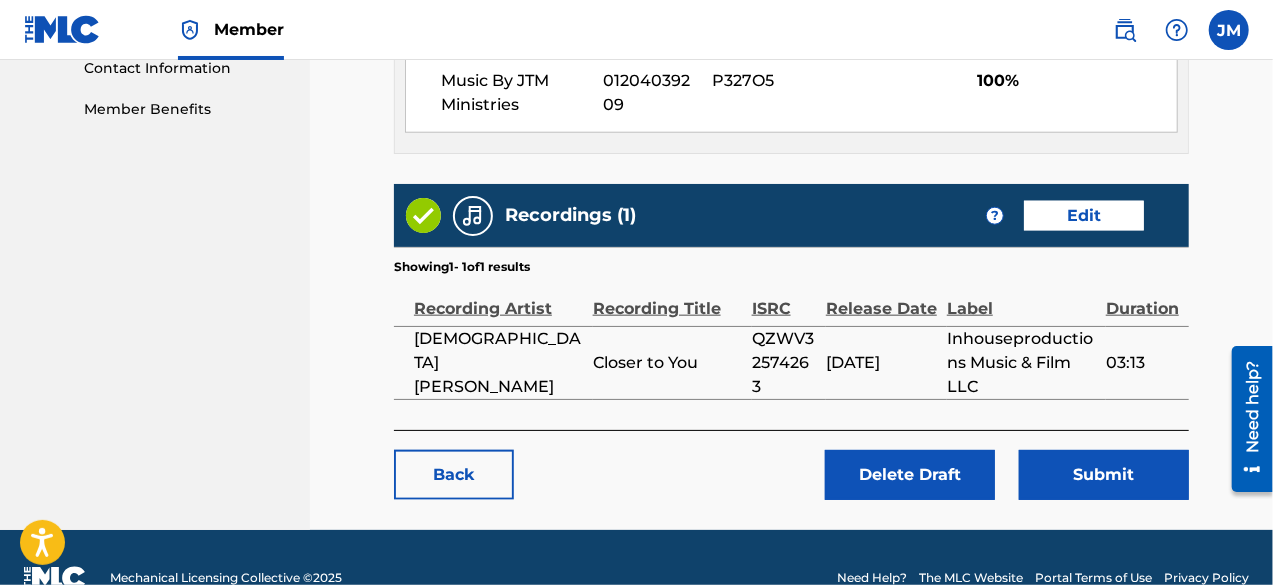click on "Submit" at bounding box center (1104, 475) 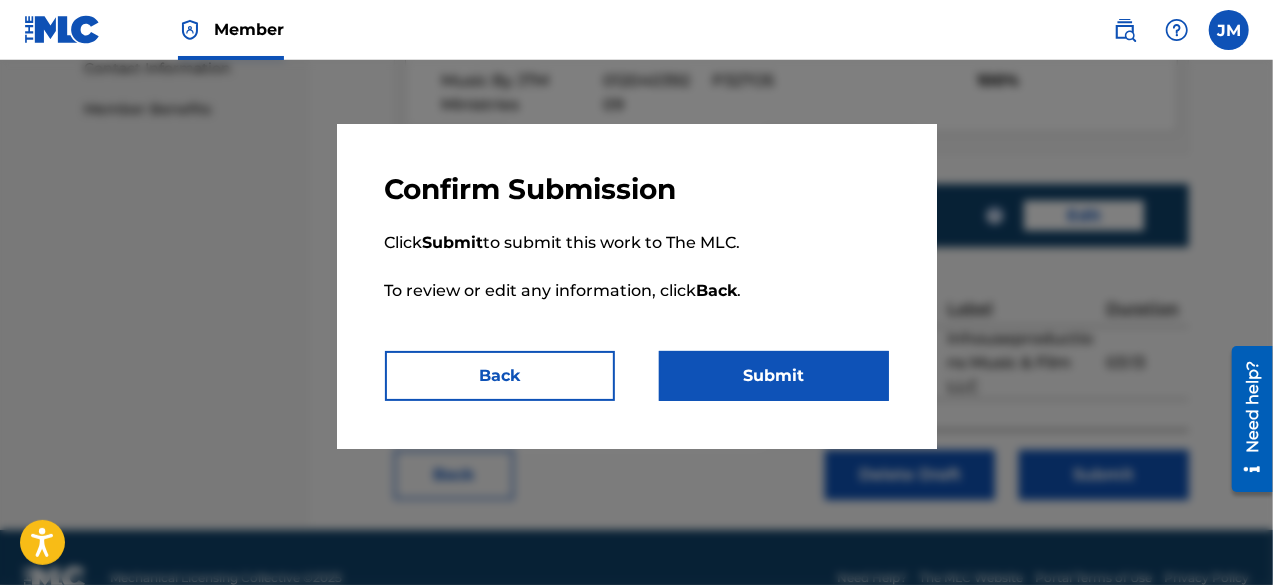 click on "Submit" at bounding box center (774, 376) 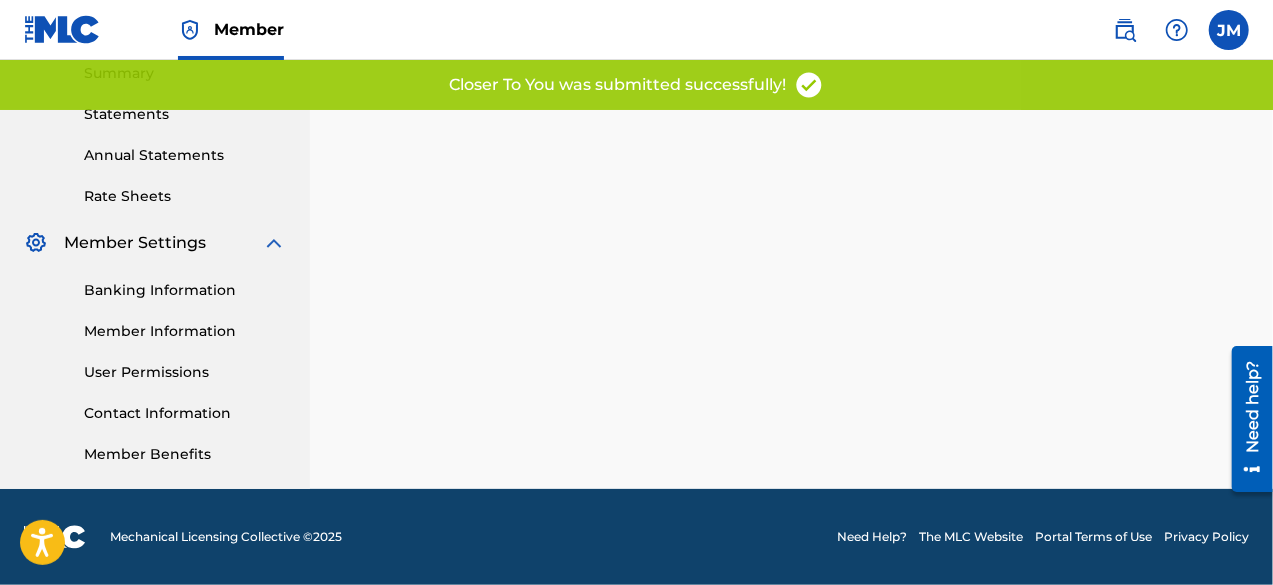 scroll, scrollTop: 0, scrollLeft: 0, axis: both 